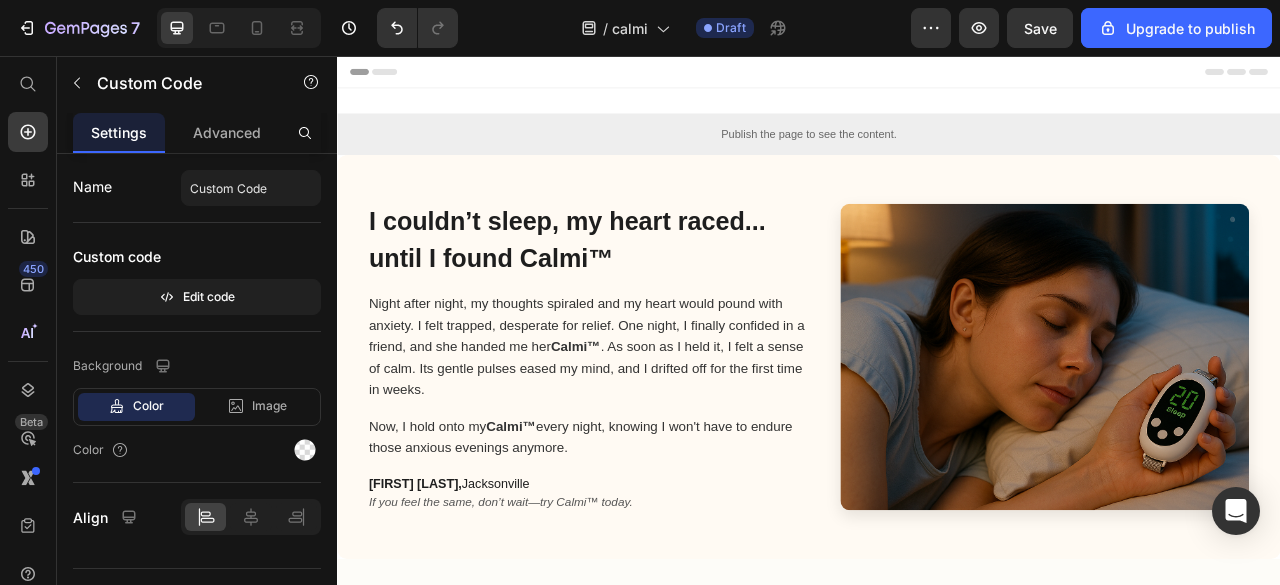 scroll, scrollTop: 3206, scrollLeft: 0, axis: vertical 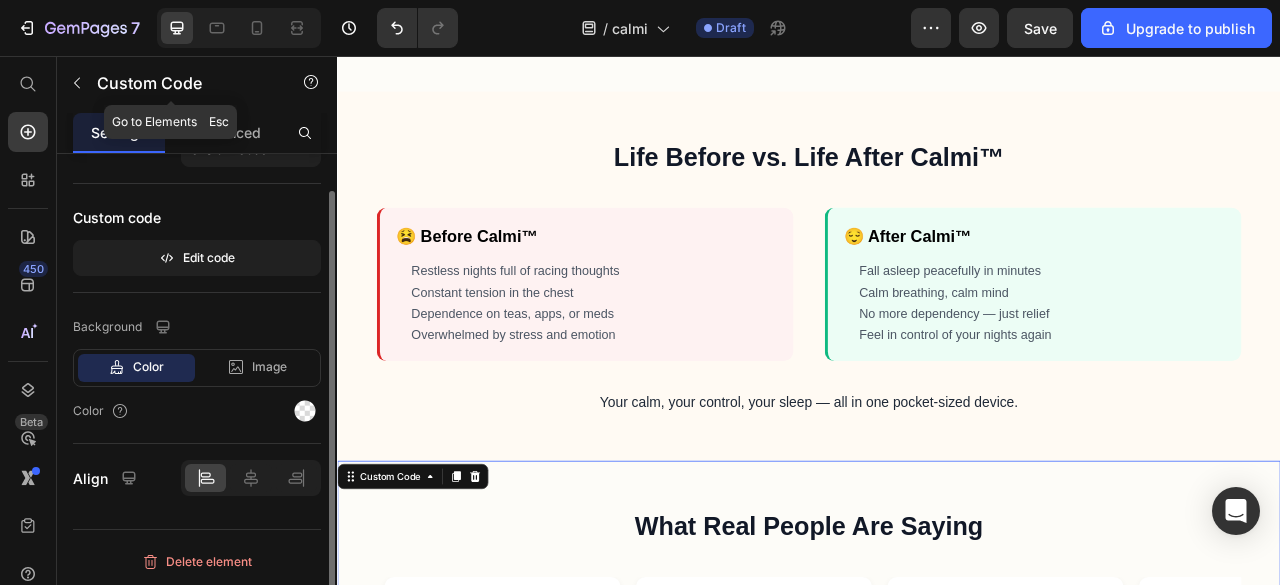 click at bounding box center (77, 83) 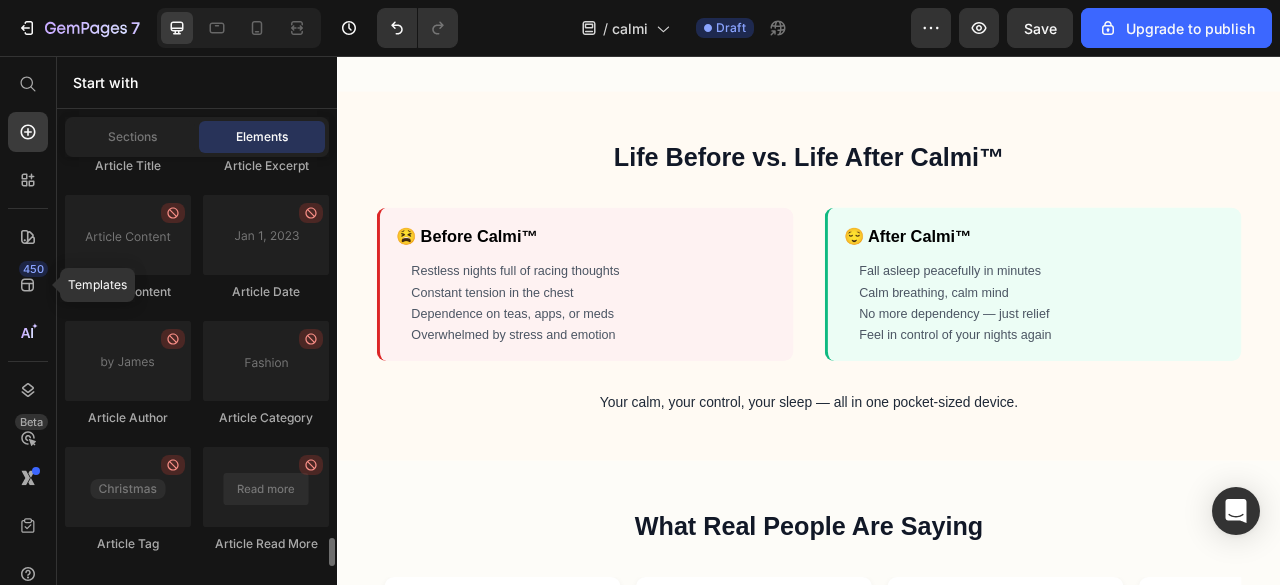 scroll, scrollTop: 5758, scrollLeft: 0, axis: vertical 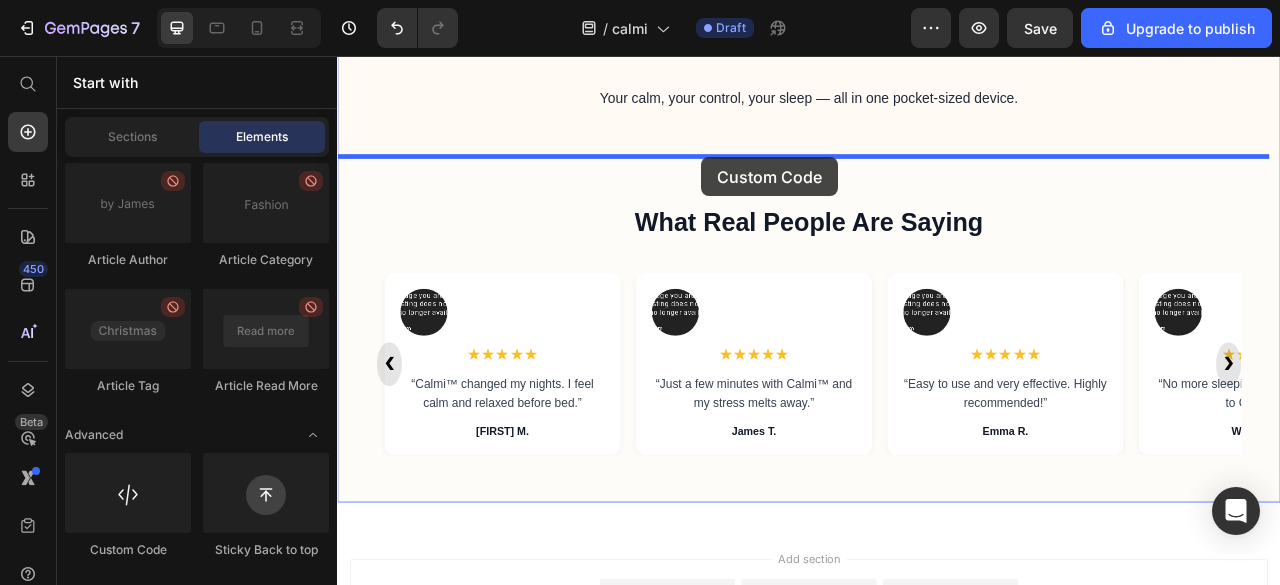 drag, startPoint x: 479, startPoint y: 549, endPoint x: 800, endPoint y: 185, distance: 485.32153 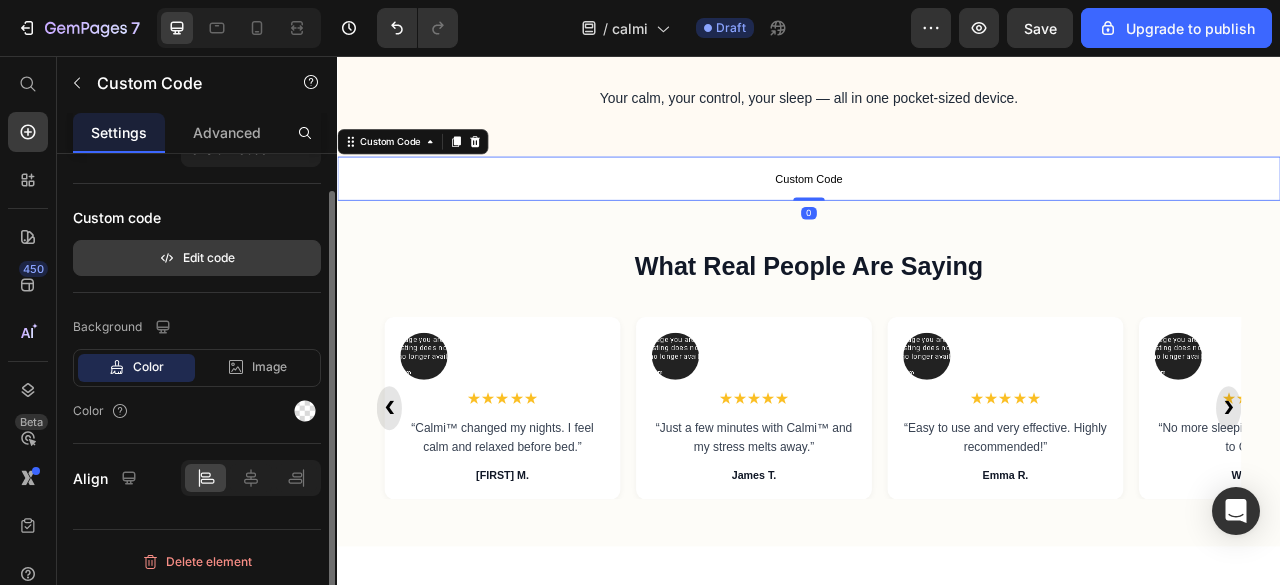 click on "Edit code" at bounding box center (197, 258) 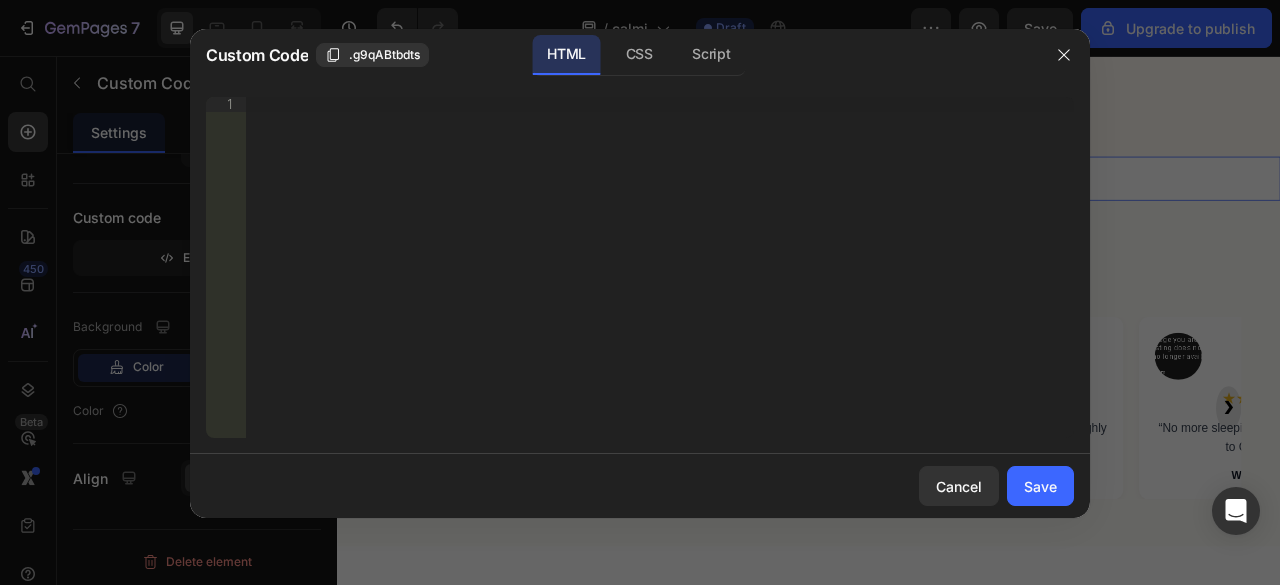 type 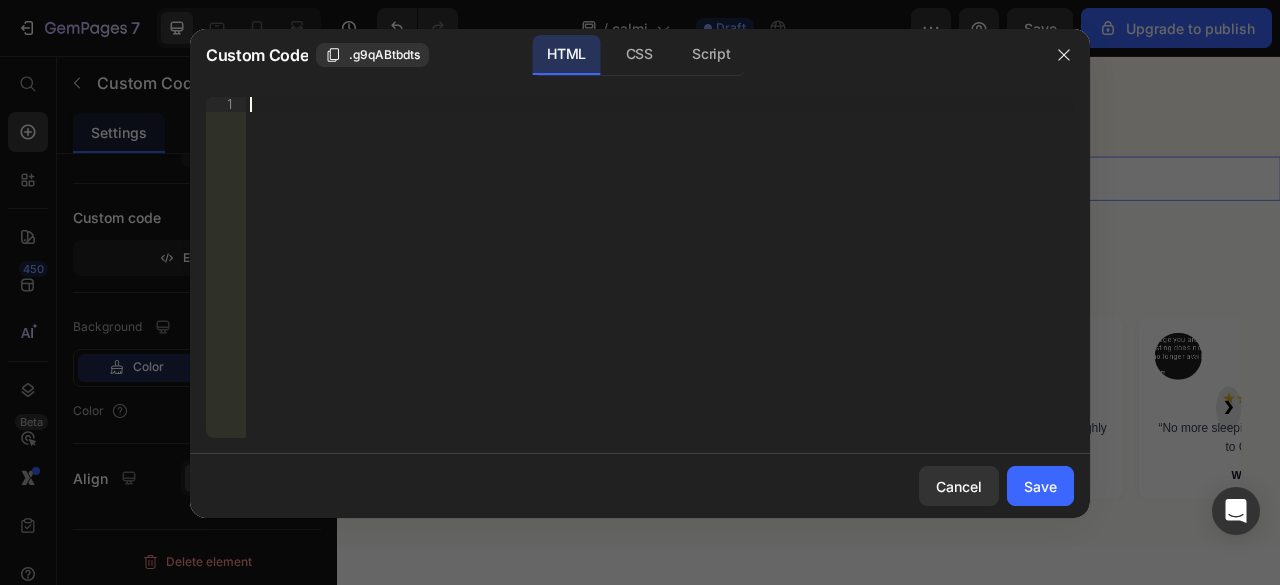 scroll, scrollTop: 784, scrollLeft: 0, axis: vertical 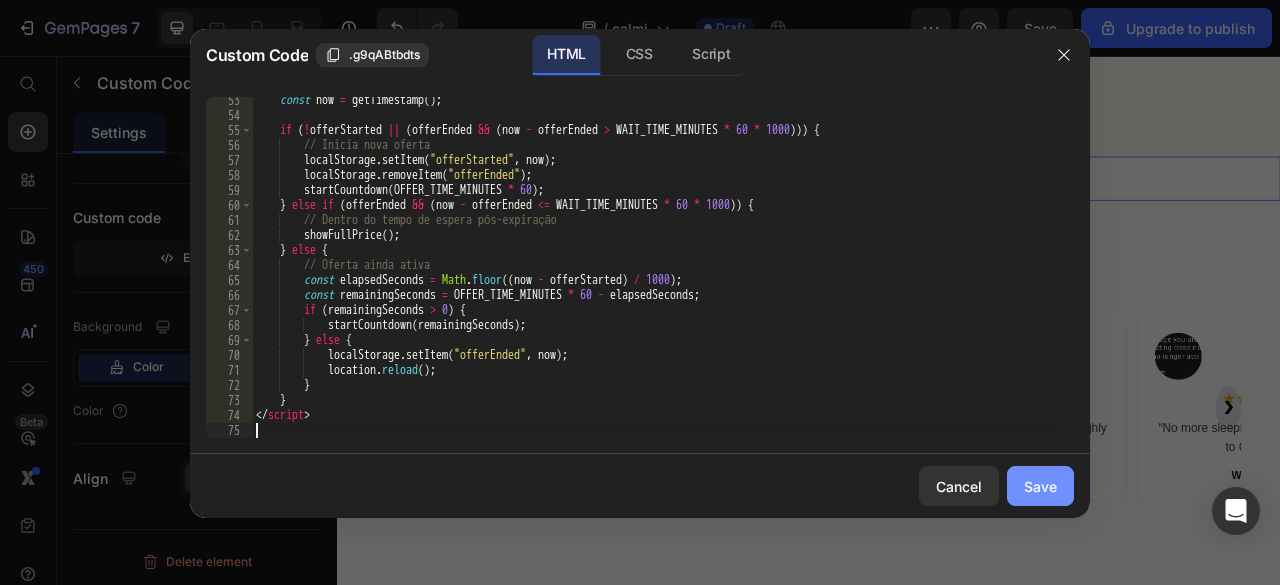 click on "Save" 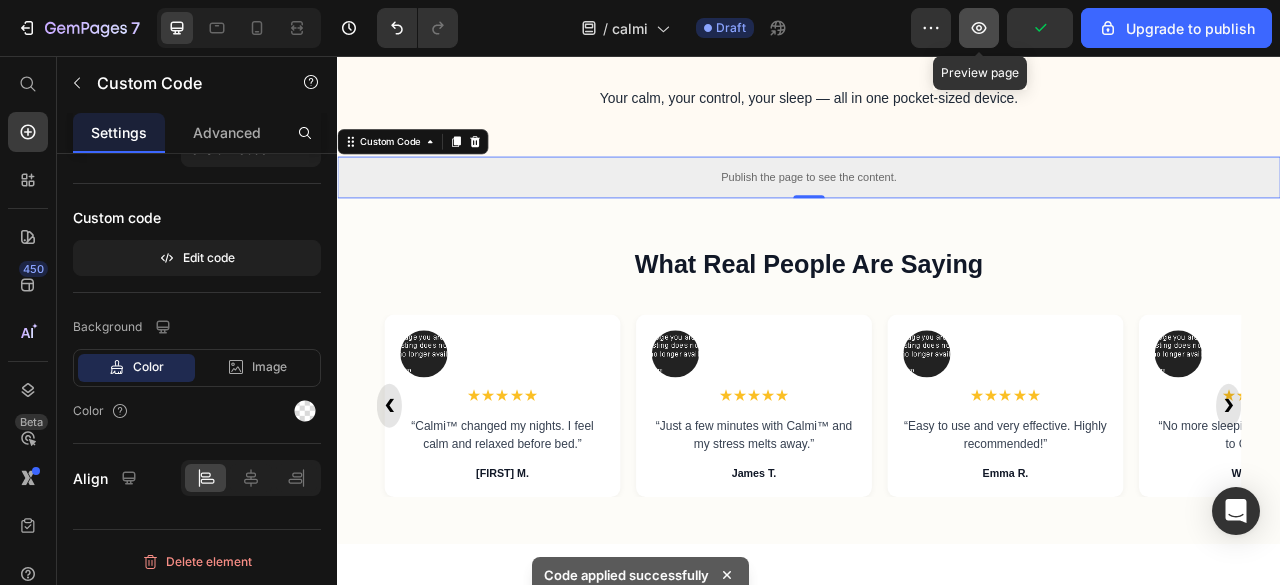 click 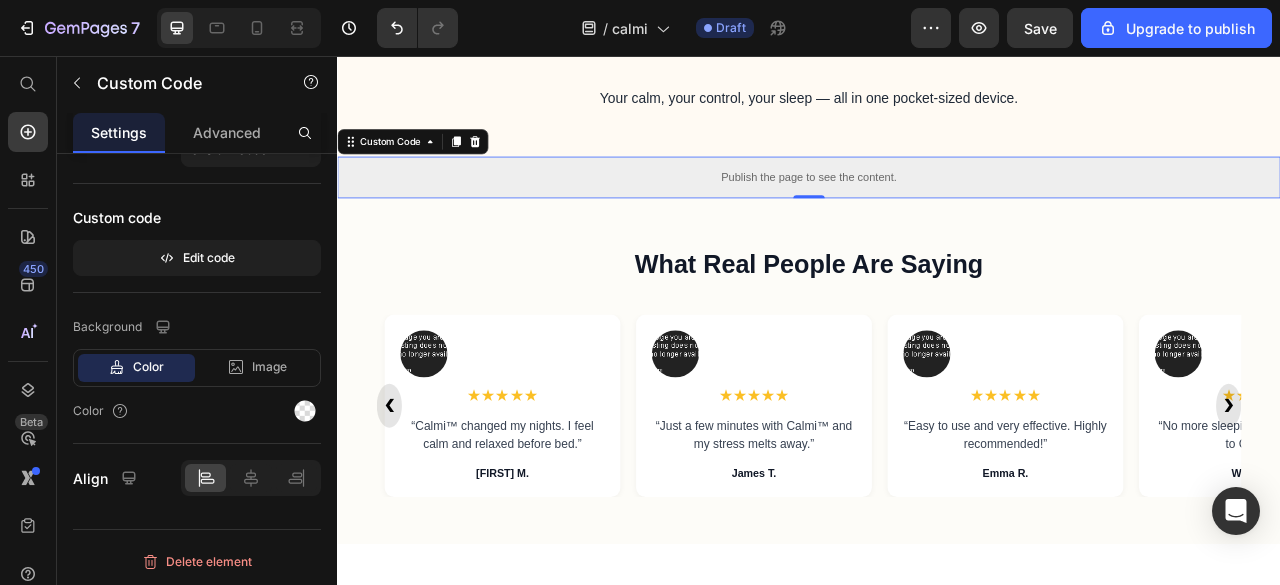 click on "Publish the page to see the content." at bounding box center [937, 210] 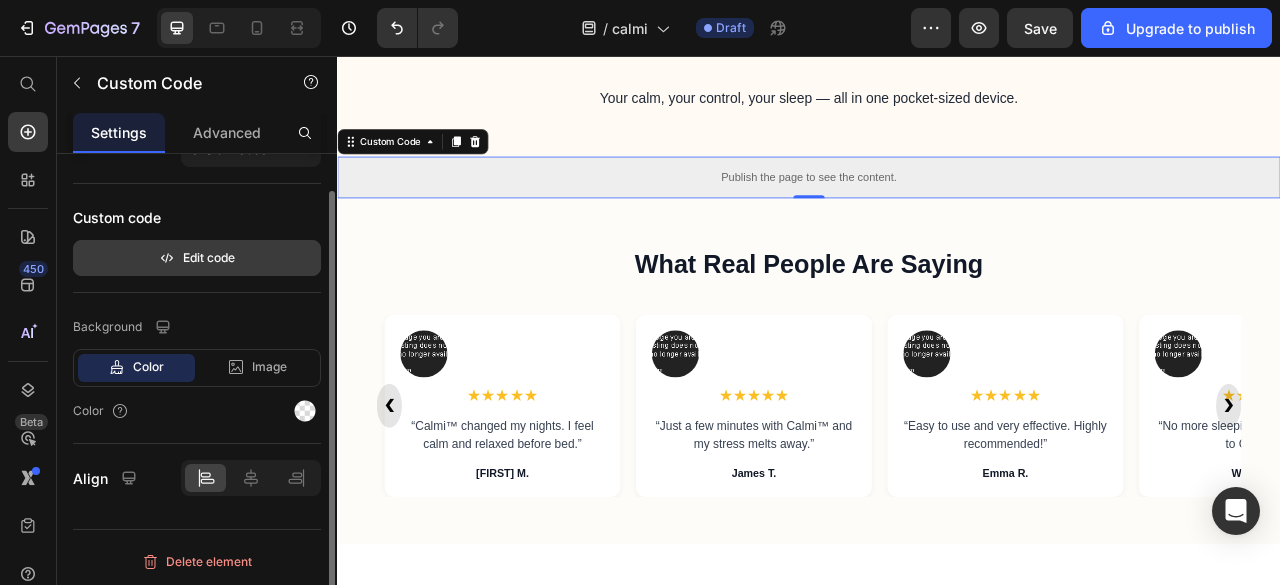 click on "Edit code" at bounding box center [197, 258] 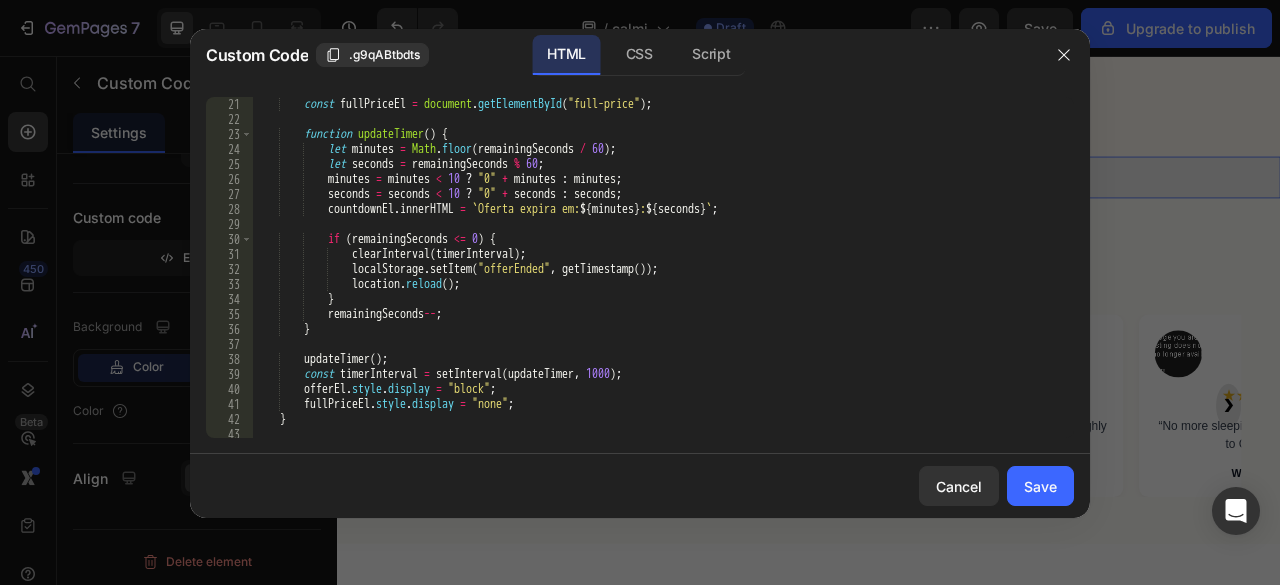 scroll, scrollTop: 720, scrollLeft: 0, axis: vertical 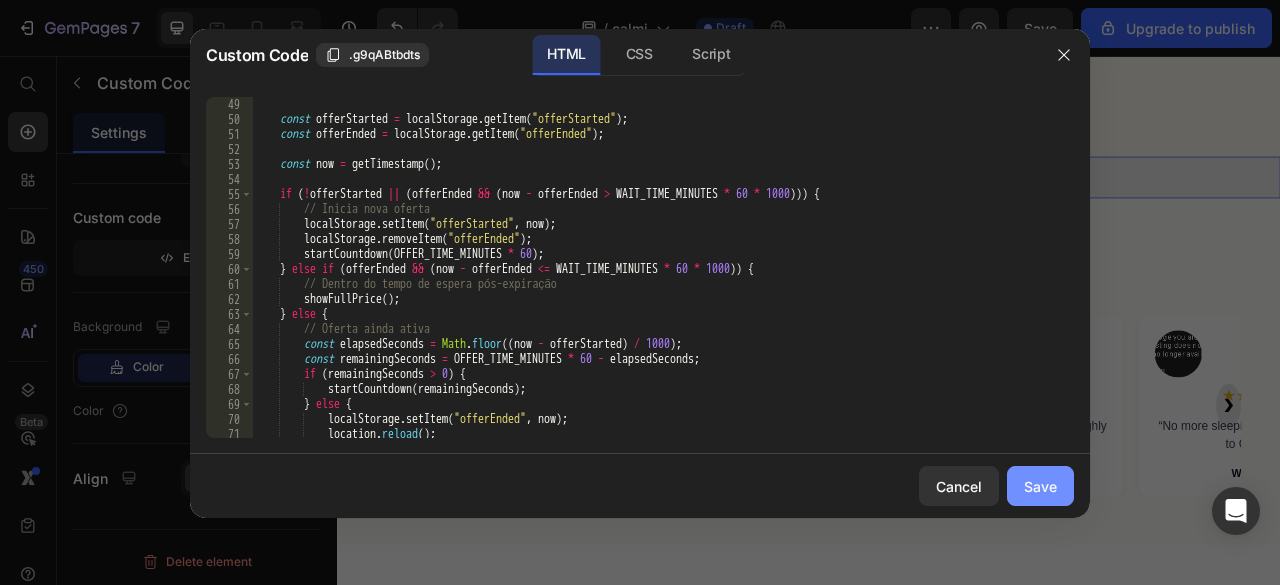 click on "Save" at bounding box center [1040, 486] 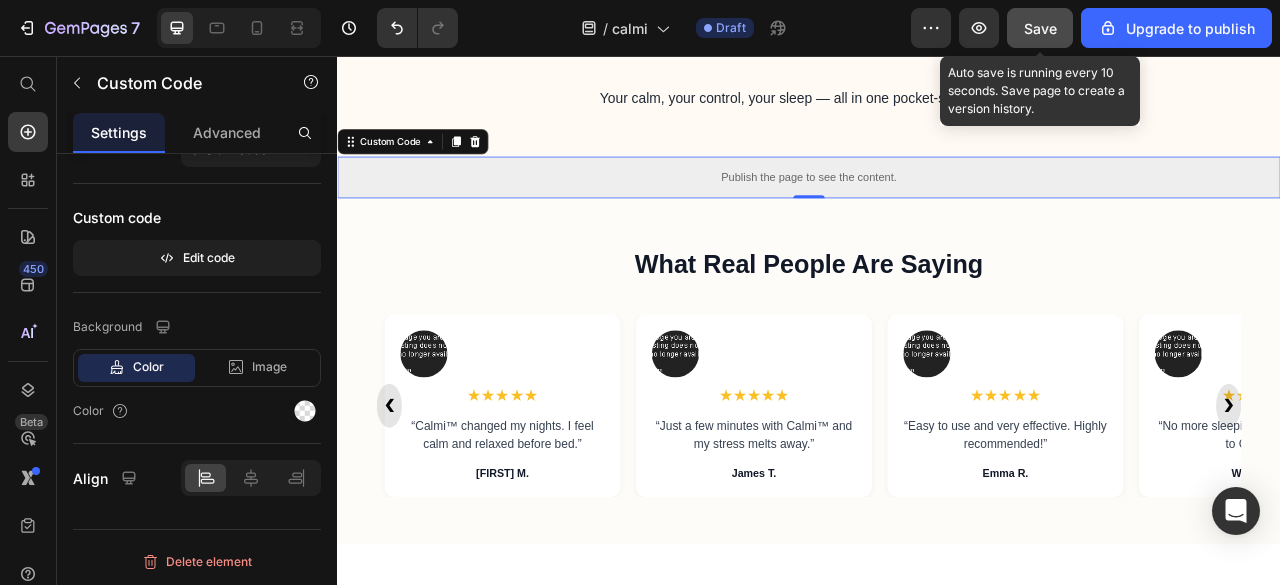 click on "Save" at bounding box center [1040, 28] 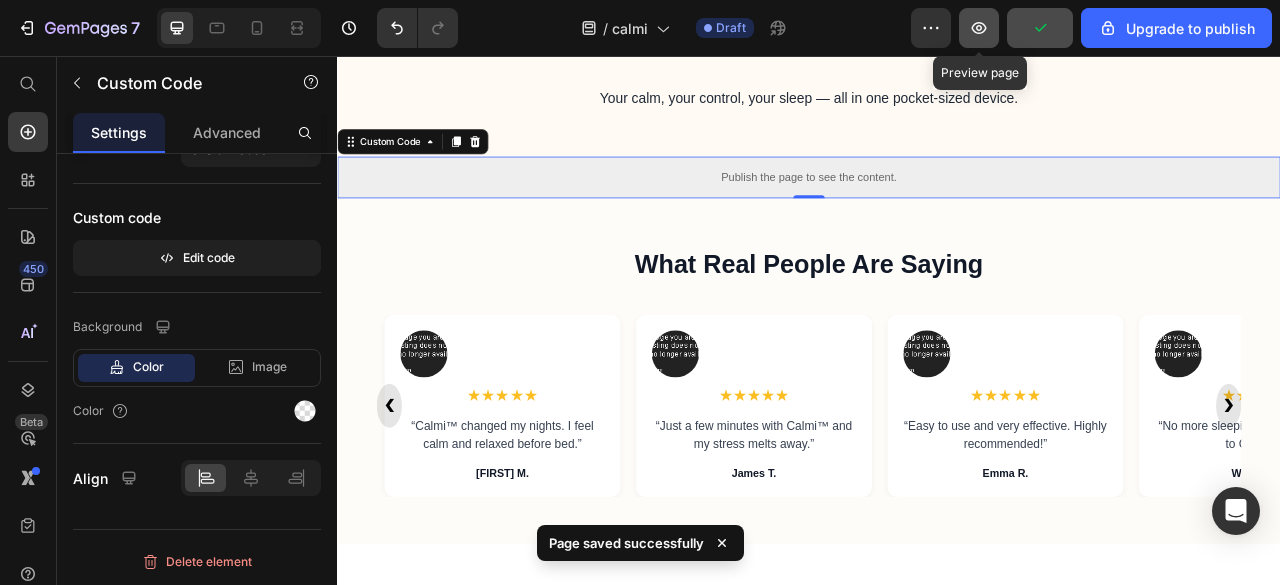 click 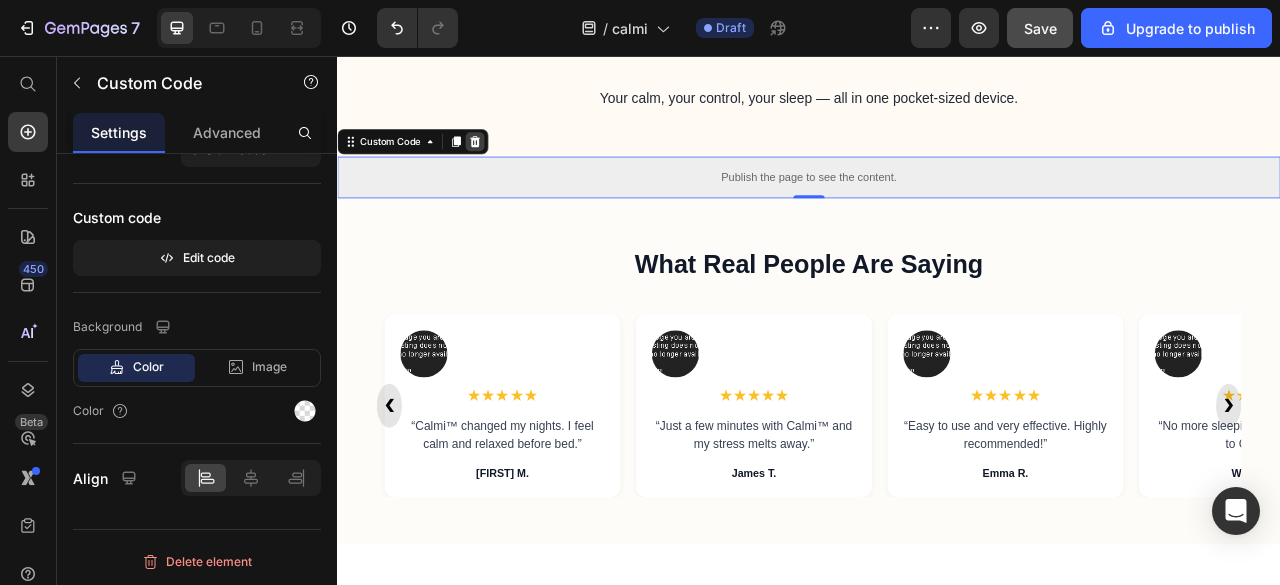 click at bounding box center [512, 165] 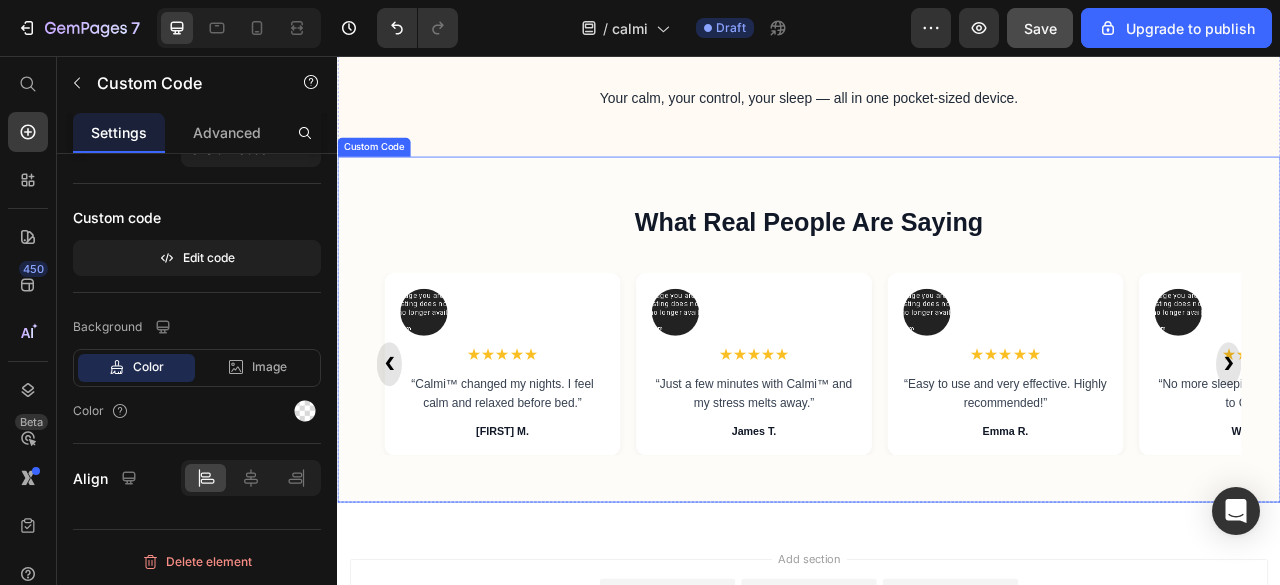 click on "★★★★★
“Calmi™ changed my nights. I feel calm and relaxed before bed.”
[FIRST] [LAST]." at bounding box center (547, 448) 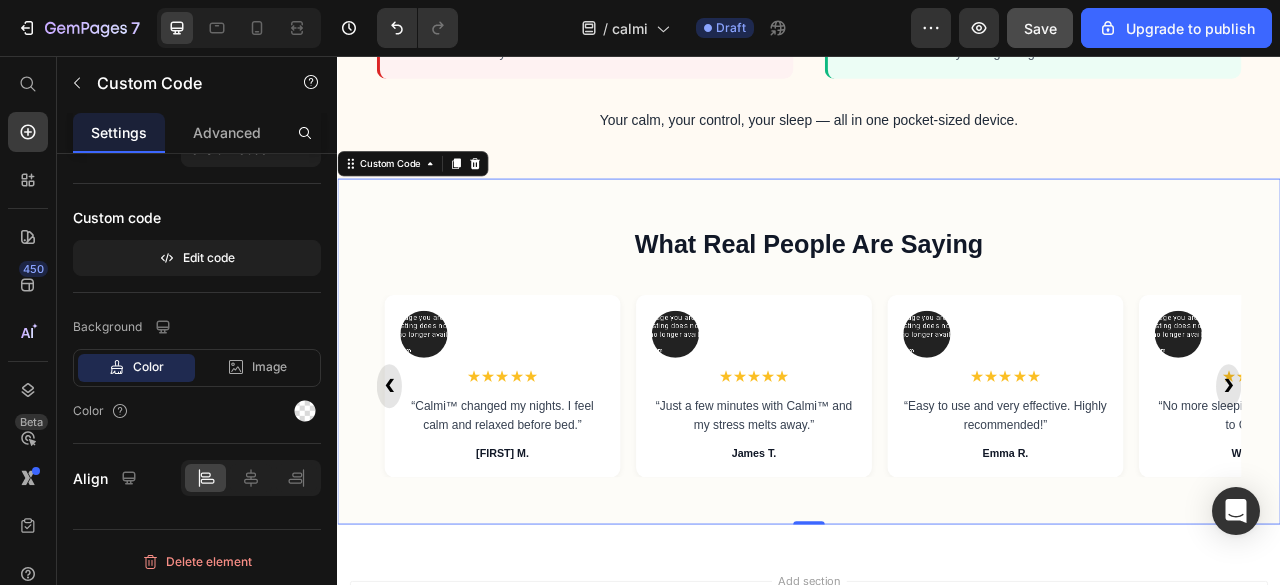scroll, scrollTop: 3000, scrollLeft: 0, axis: vertical 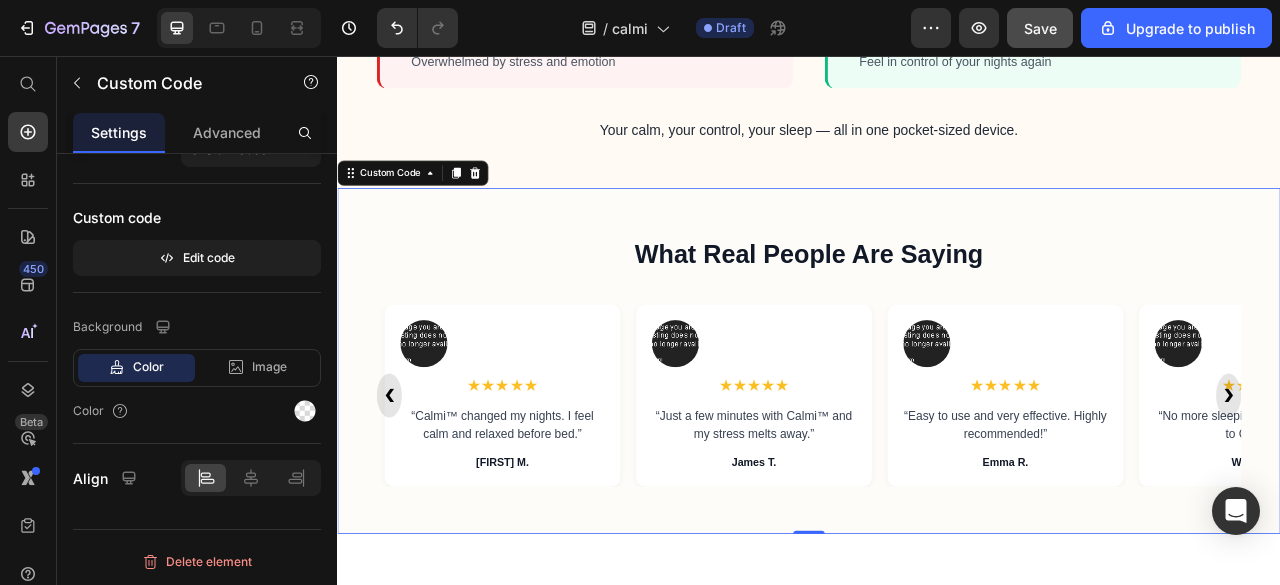 click on "★★★★★
“Calmi™ changed my nights. I feel calm and relaxed before bed.”
[FIRST] [LAST]." at bounding box center [547, 488] 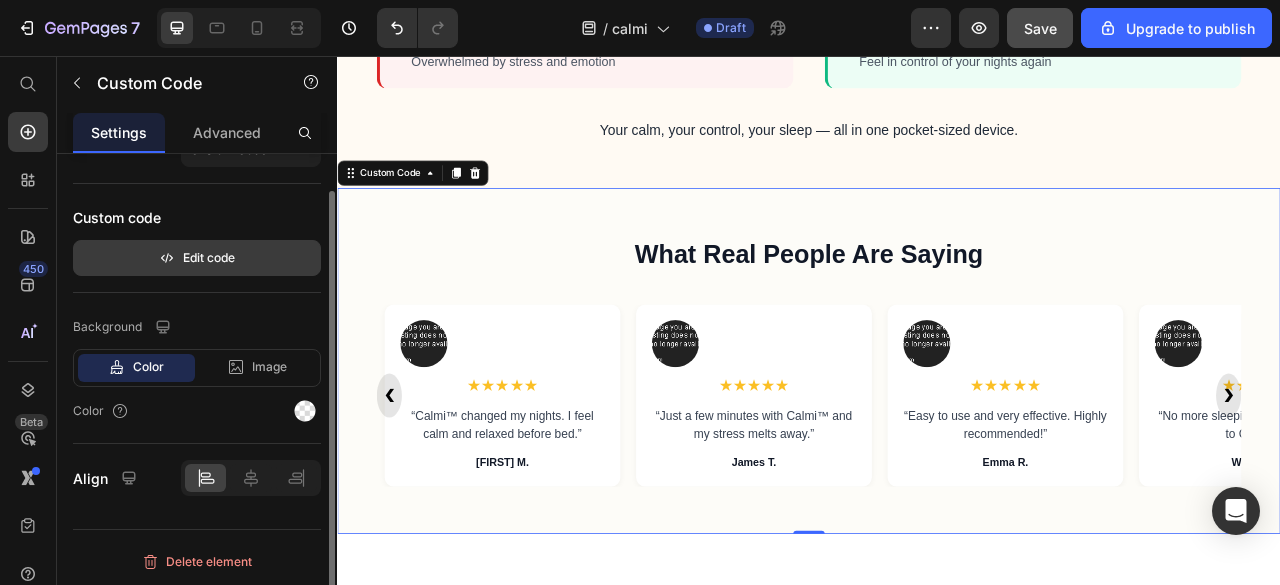 click on "Edit code" at bounding box center (197, 258) 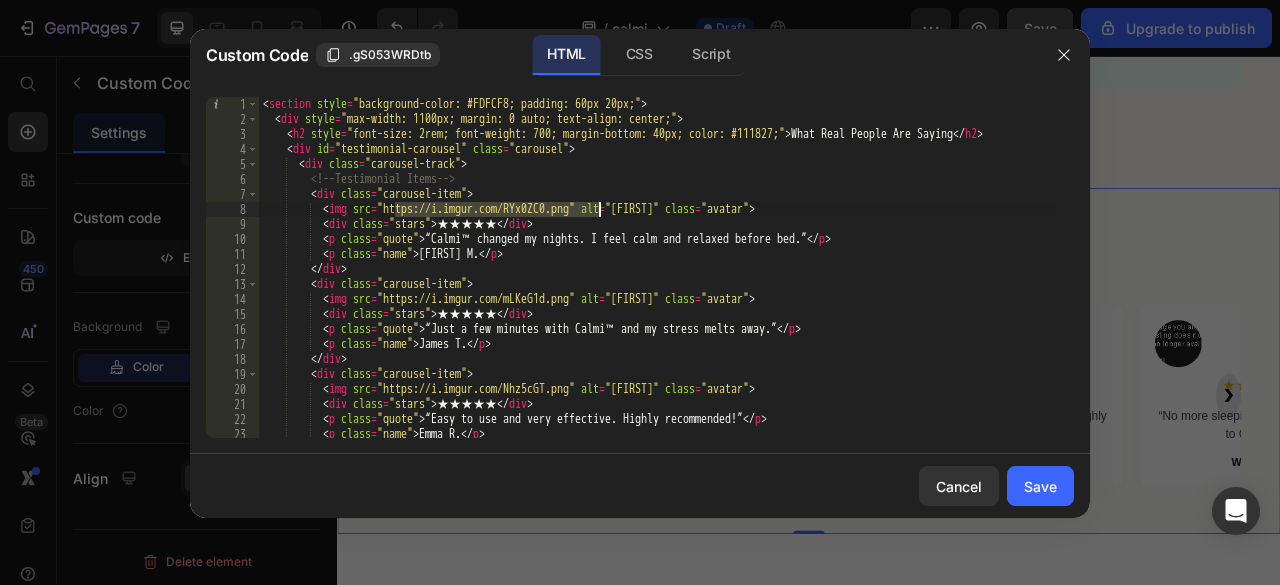 drag, startPoint x: 394, startPoint y: 210, endPoint x: 598, endPoint y: 209, distance: 204.00246 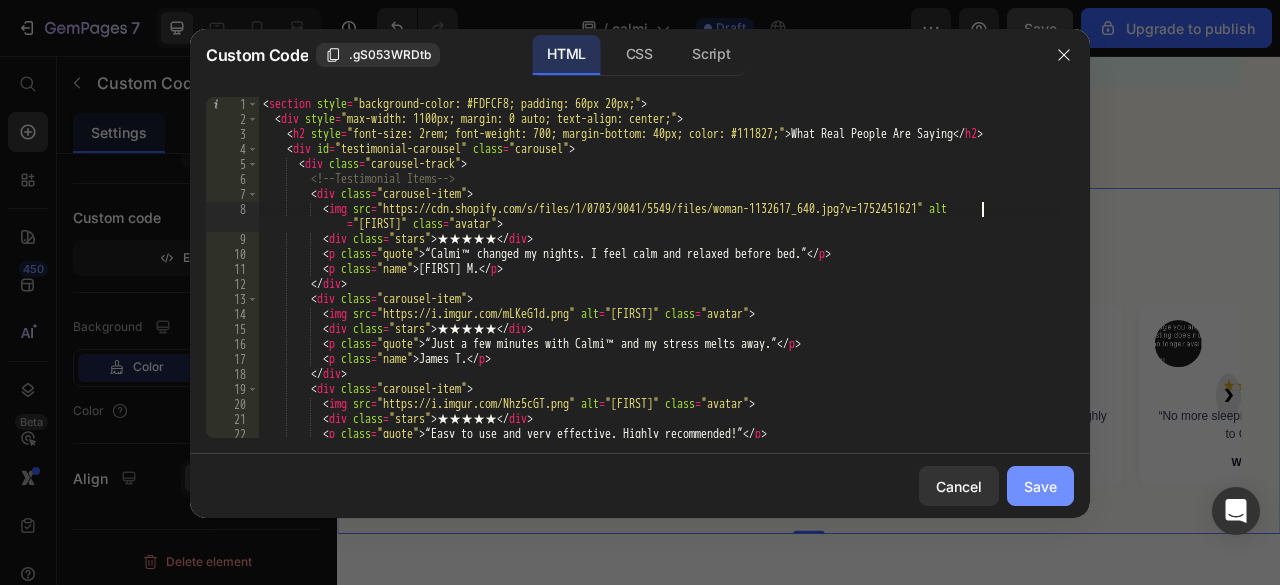 click on "Save" at bounding box center (1040, 486) 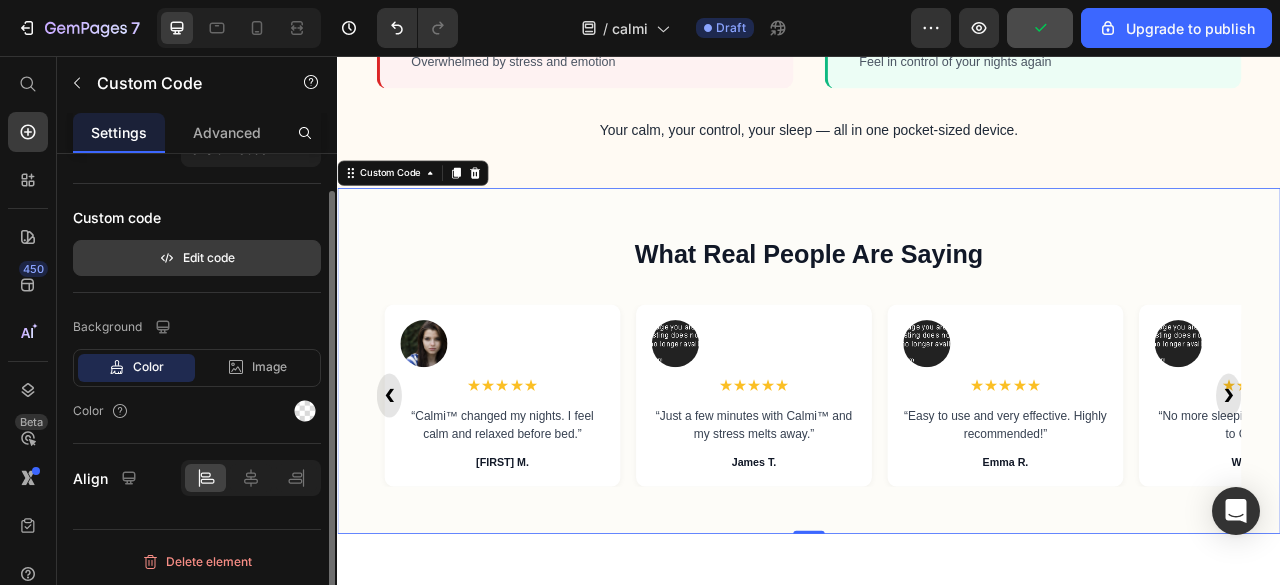 click on "Edit code" at bounding box center (197, 258) 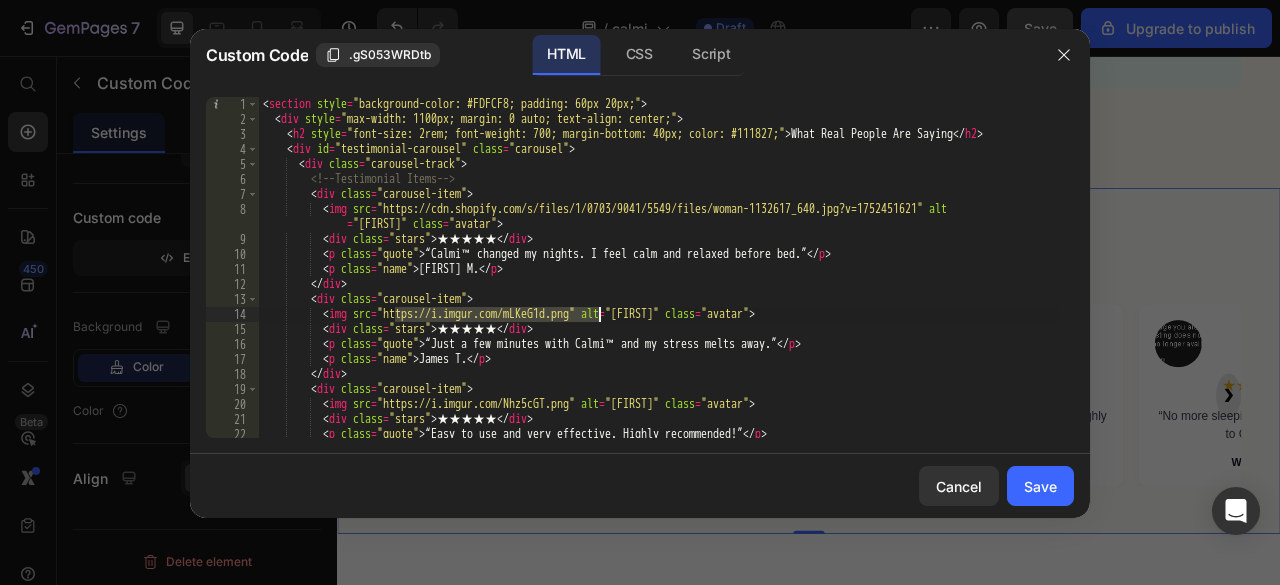 drag, startPoint x: 394, startPoint y: 313, endPoint x: 598, endPoint y: 317, distance: 204.03922 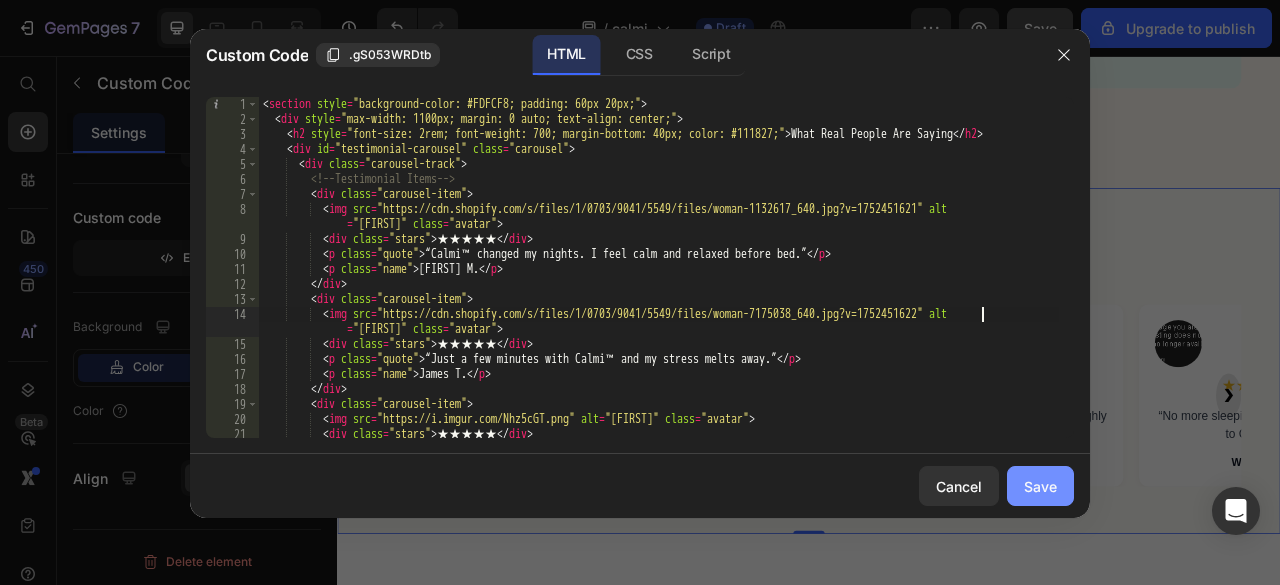 click on "Save" at bounding box center (1040, 486) 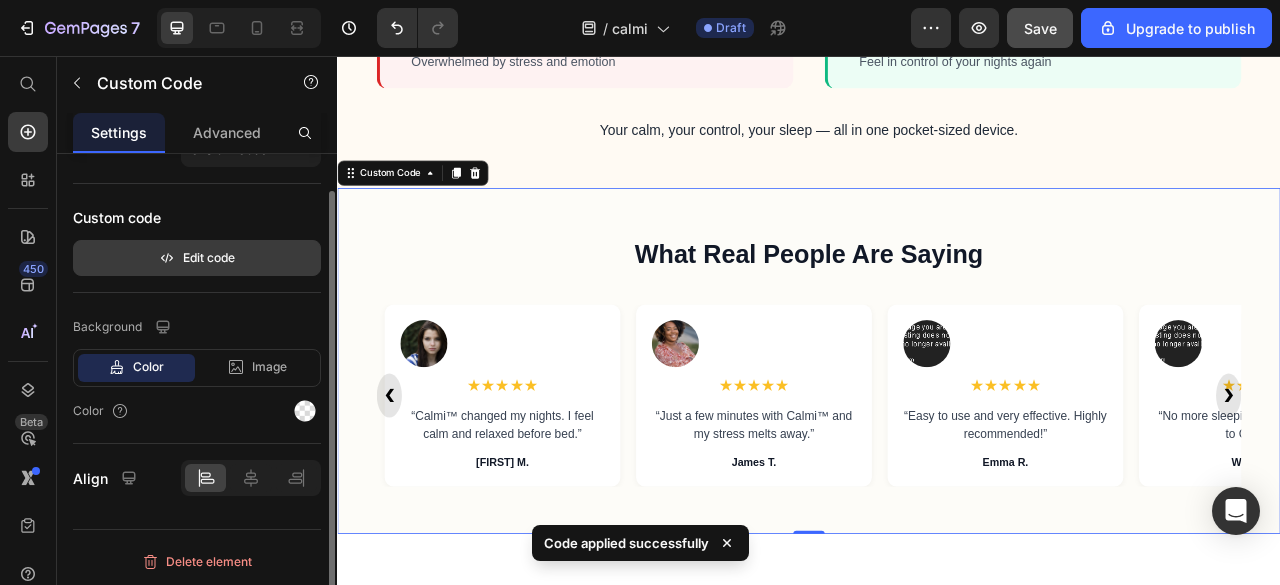 click on "Edit code" at bounding box center [197, 258] 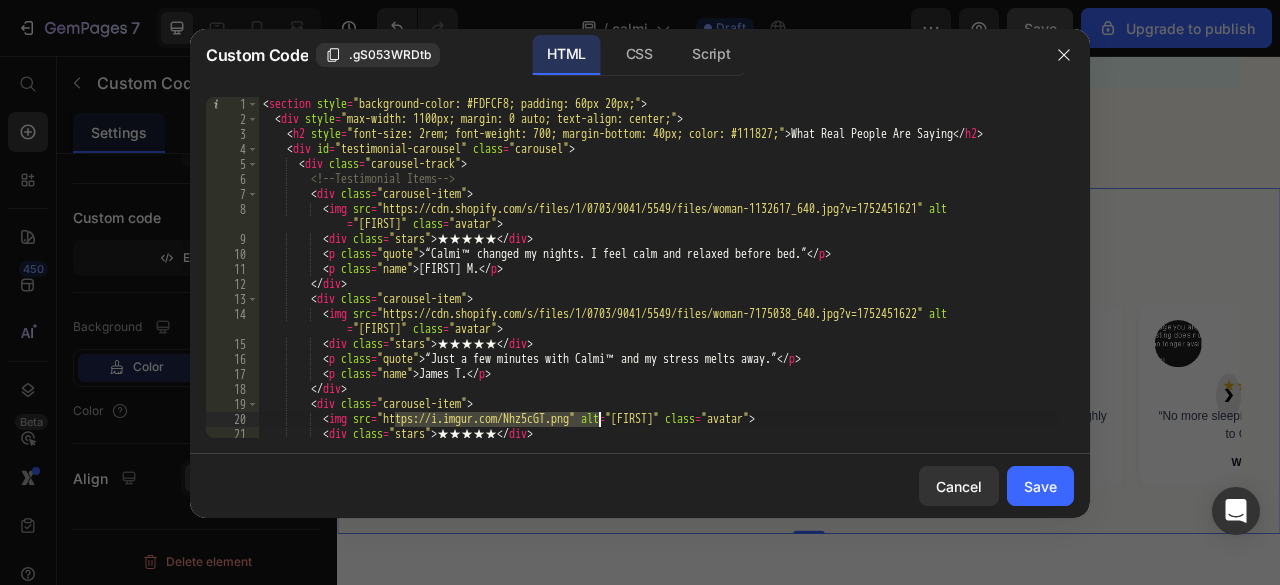 drag, startPoint x: 397, startPoint y: 418, endPoint x: 598, endPoint y: 418, distance: 201 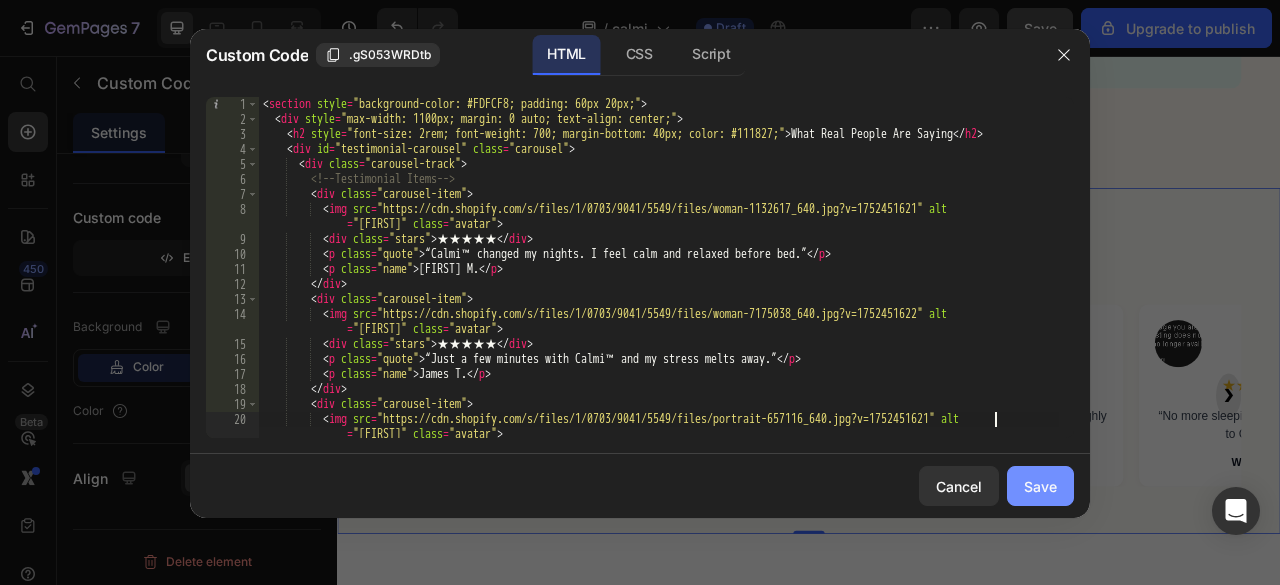 click on "Save" at bounding box center (1040, 486) 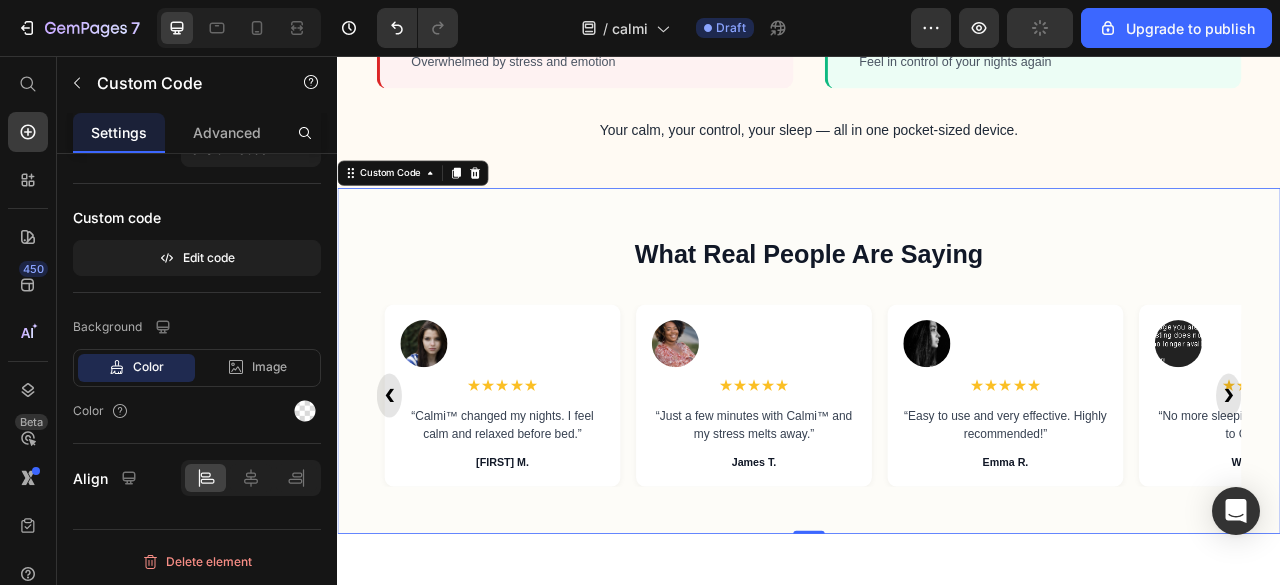 click on "❯" at bounding box center [1471, 488] 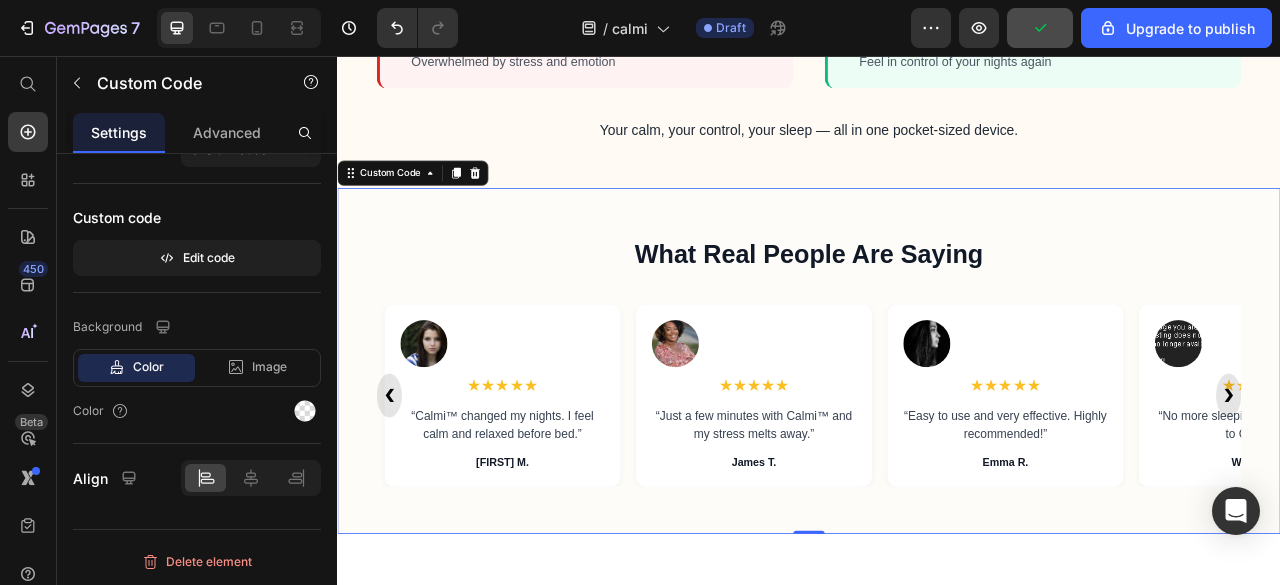 click on "❯" at bounding box center [1471, 488] 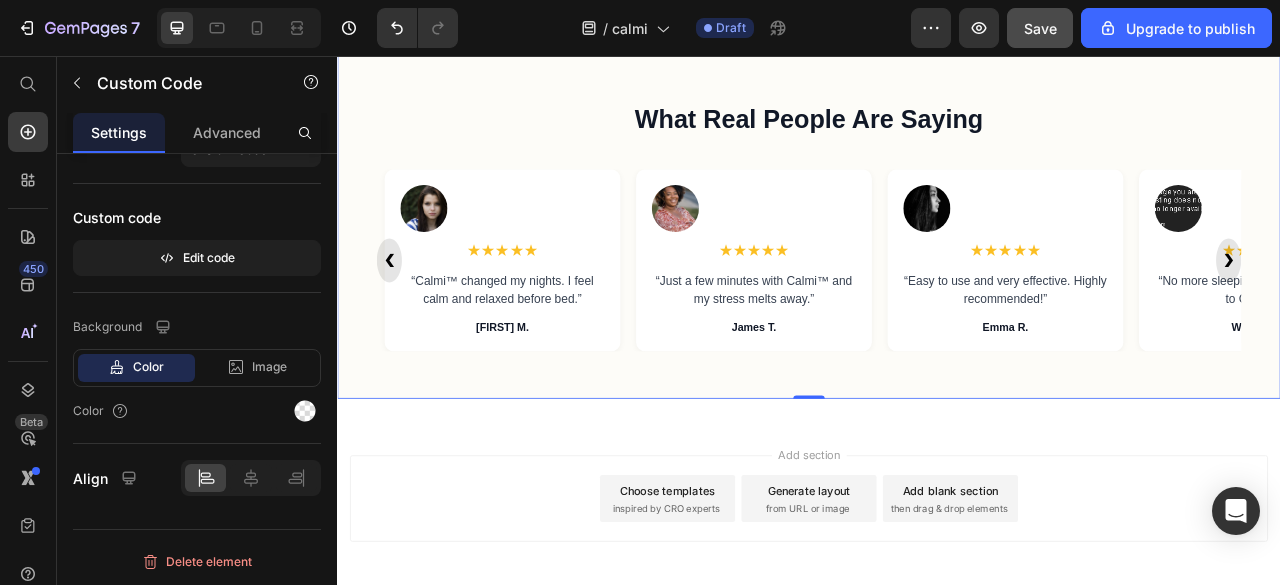 scroll, scrollTop: 3200, scrollLeft: 0, axis: vertical 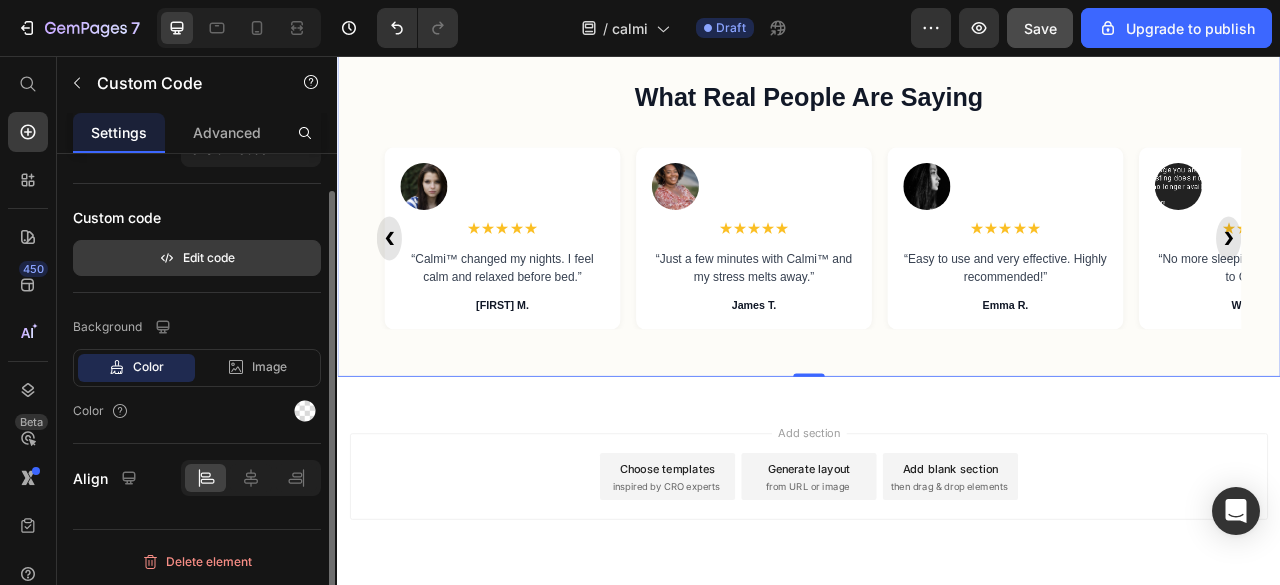 click on "Edit code" at bounding box center (197, 258) 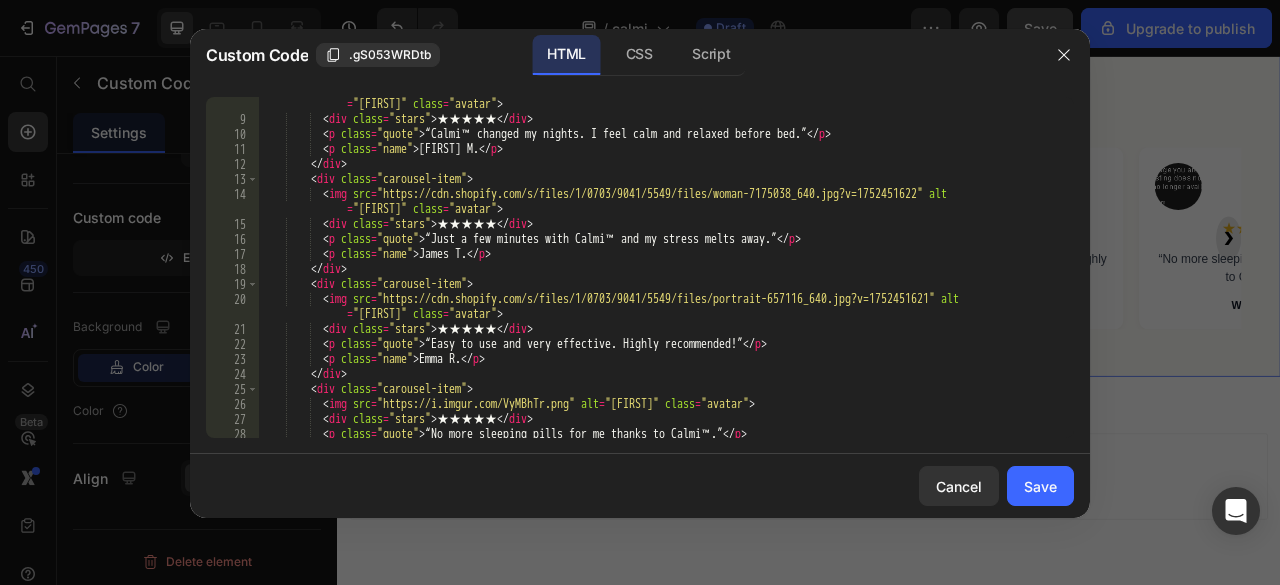 scroll, scrollTop: 180, scrollLeft: 0, axis: vertical 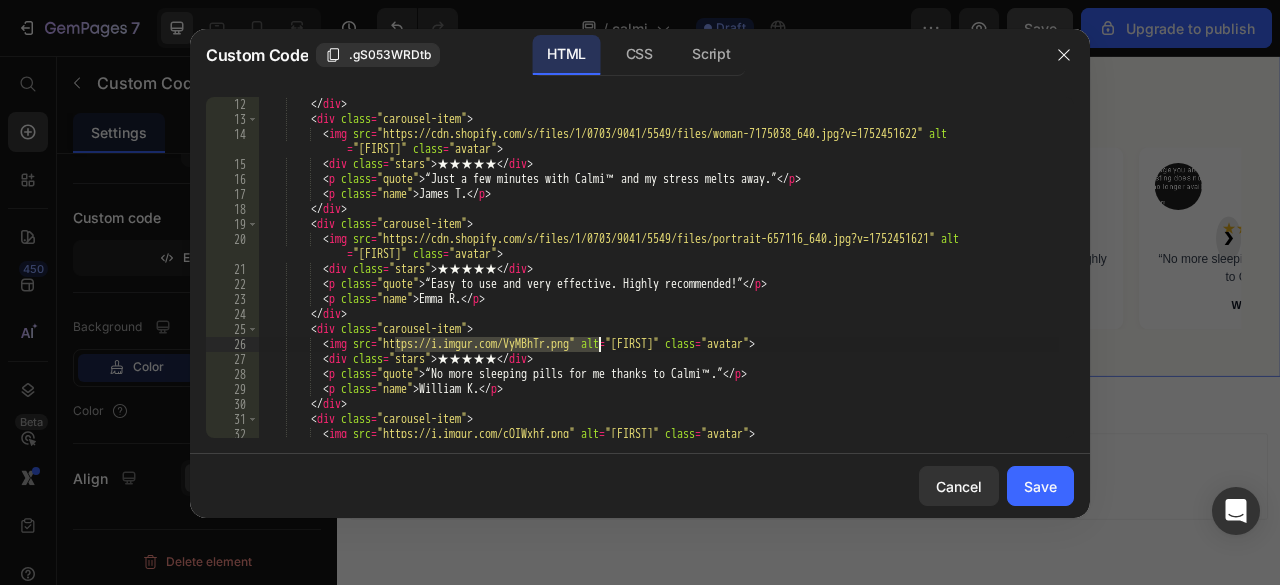 drag, startPoint x: 395, startPoint y: 342, endPoint x: 602, endPoint y: 349, distance: 207.11832 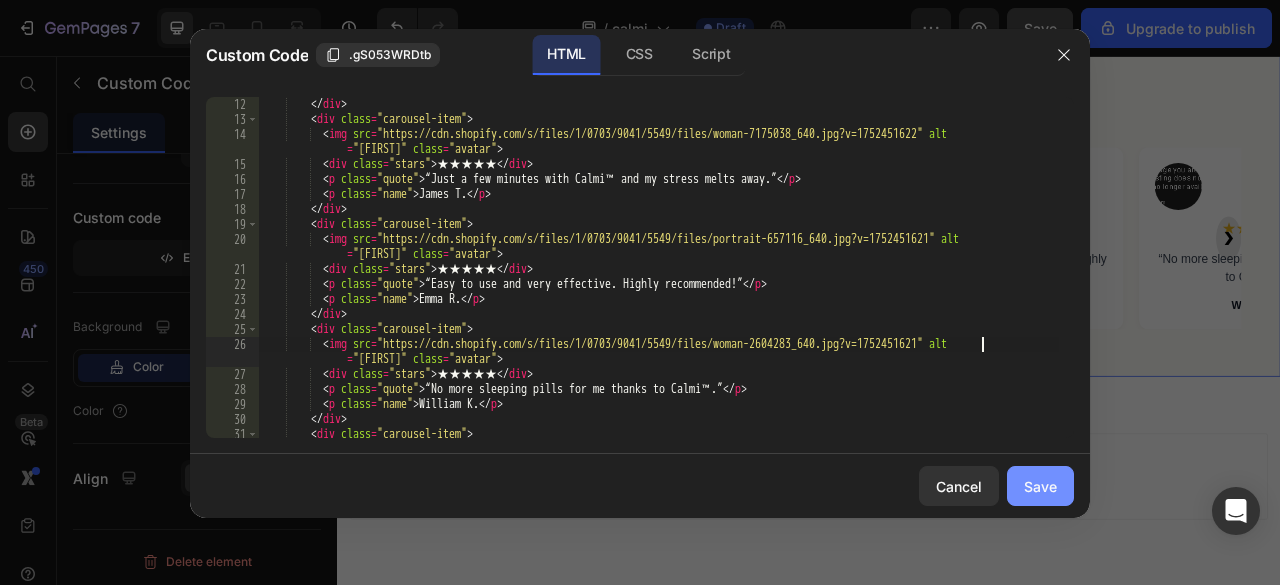 click on "Save" at bounding box center (1040, 486) 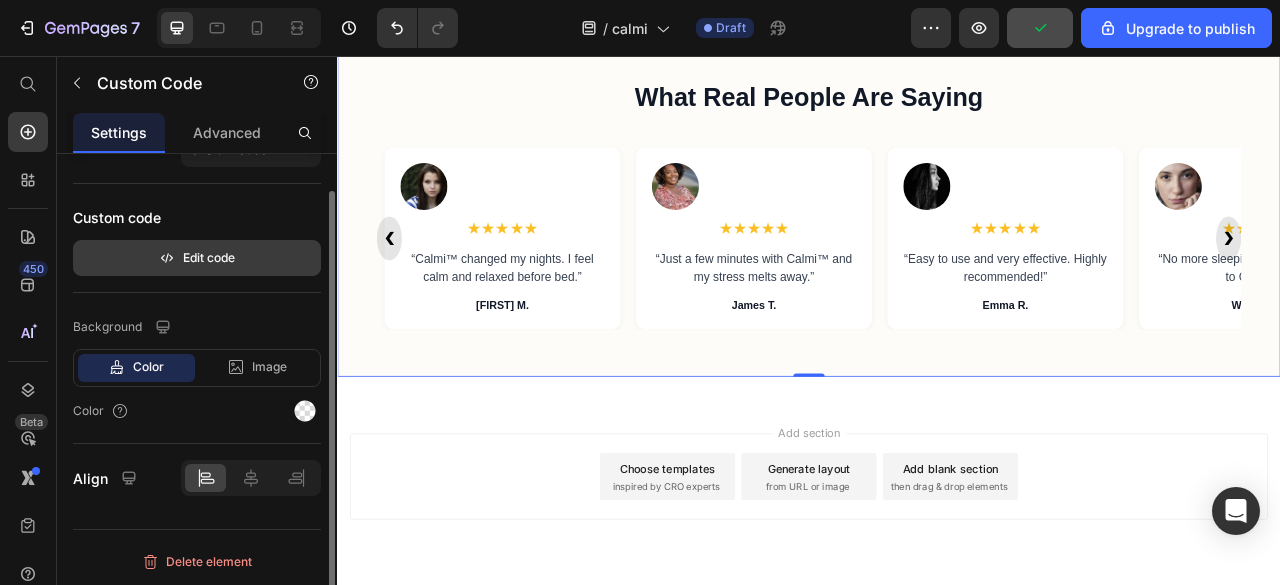 click on "Edit code" at bounding box center [197, 258] 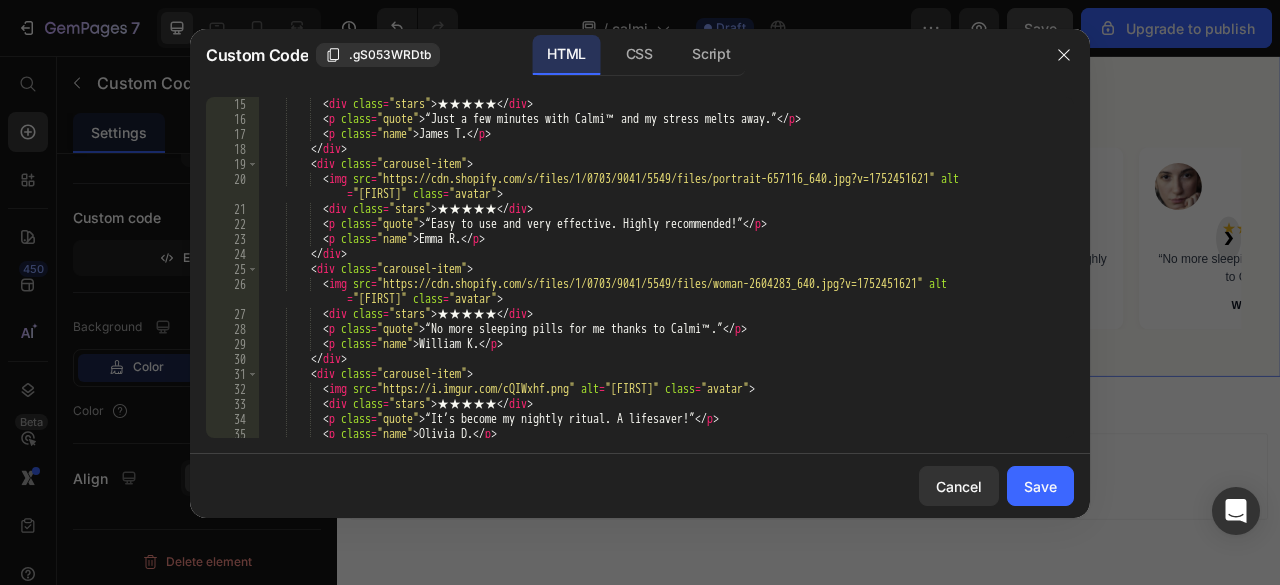 scroll, scrollTop: 240, scrollLeft: 0, axis: vertical 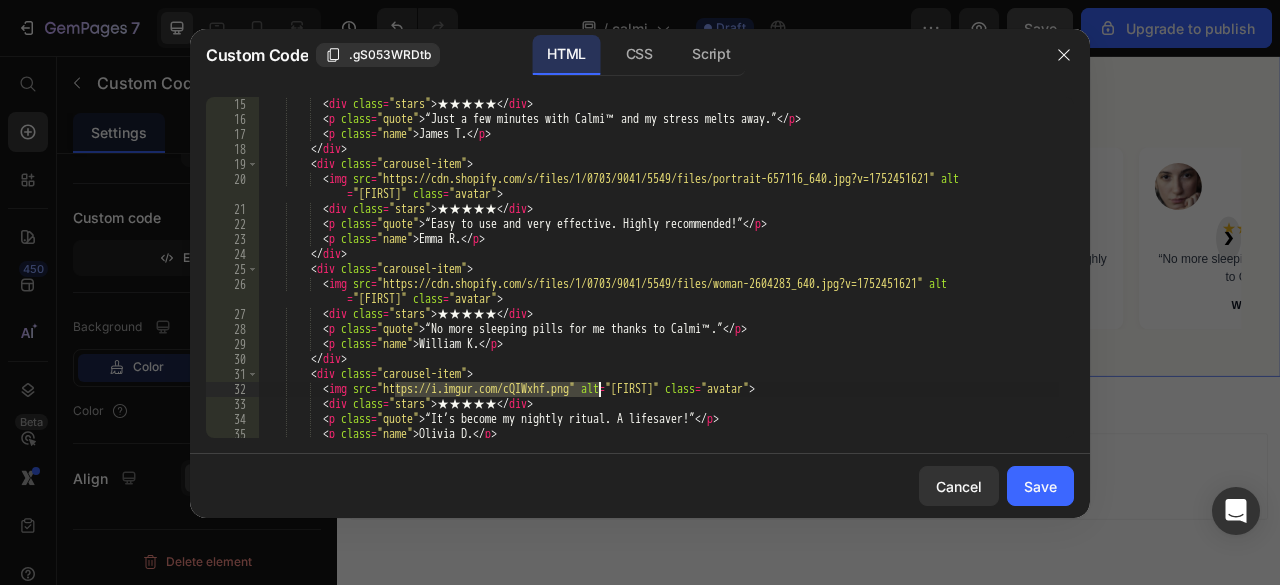 drag, startPoint x: 392, startPoint y: 389, endPoint x: 598, endPoint y: 393, distance: 206.03883 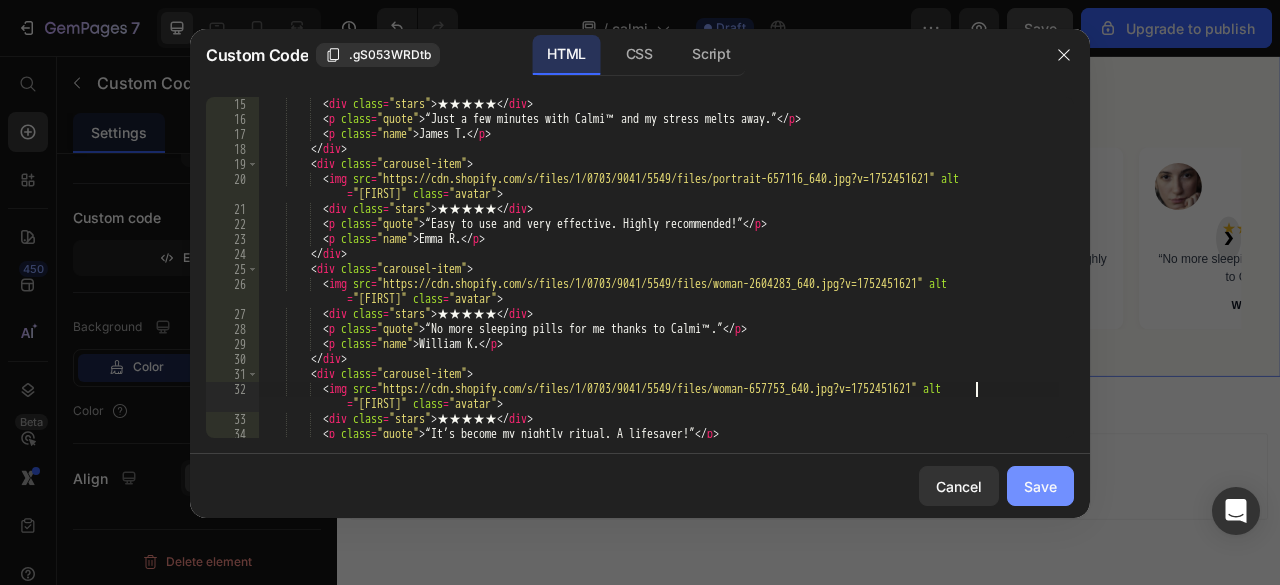 click on "Save" at bounding box center (1040, 486) 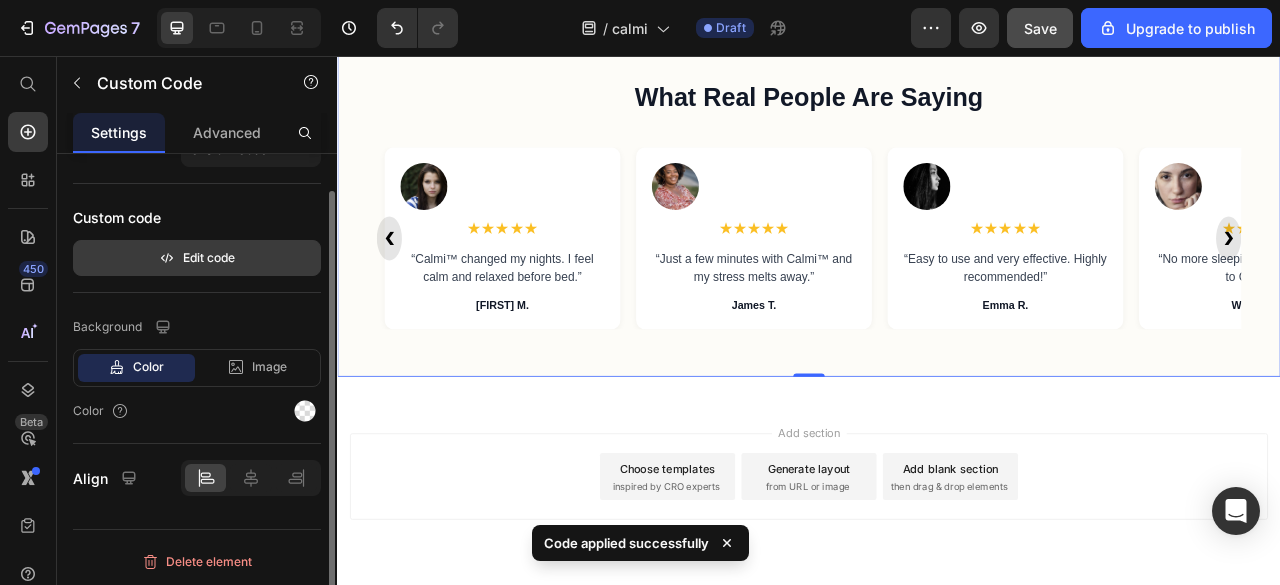 click on "Edit code" at bounding box center (197, 258) 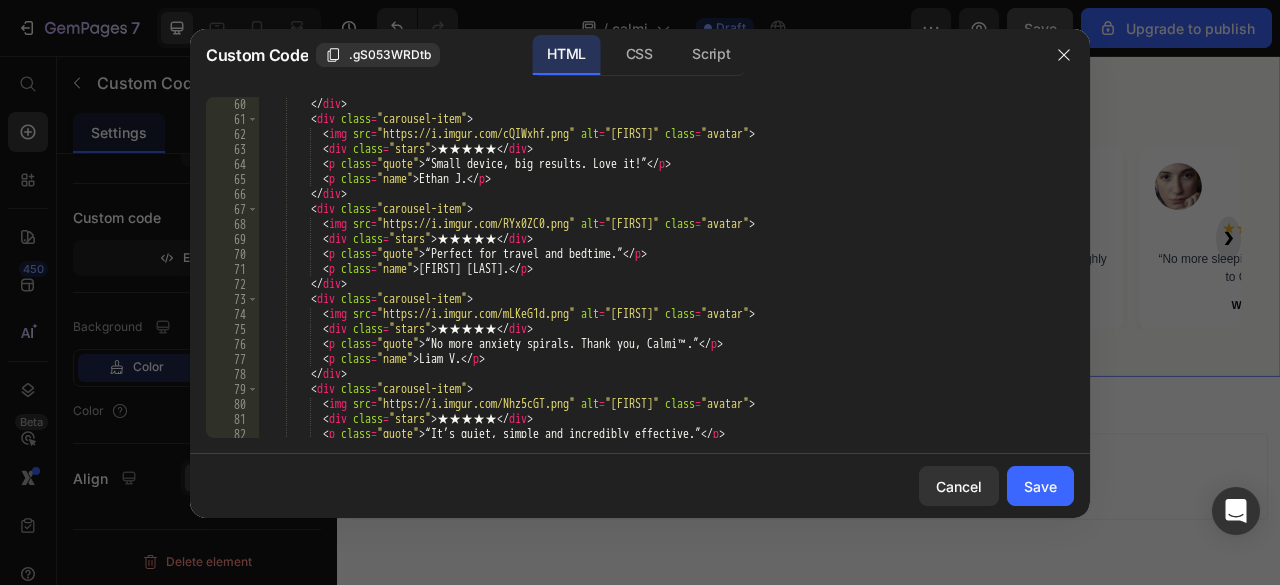 scroll, scrollTop: 960, scrollLeft: 0, axis: vertical 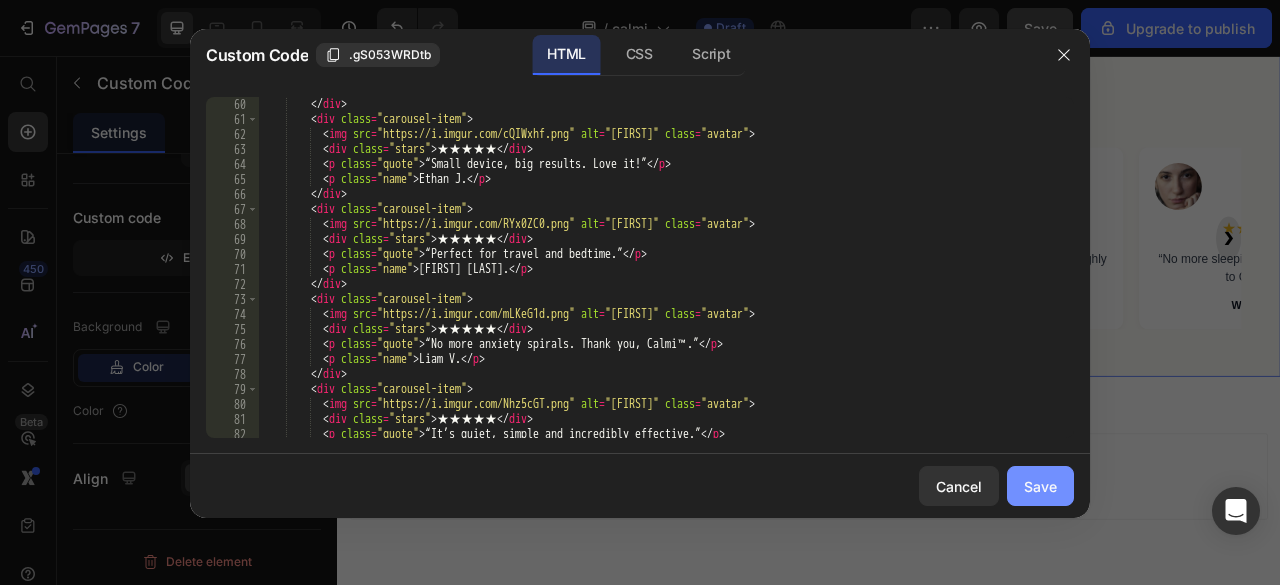 click on "Save" at bounding box center [1040, 486] 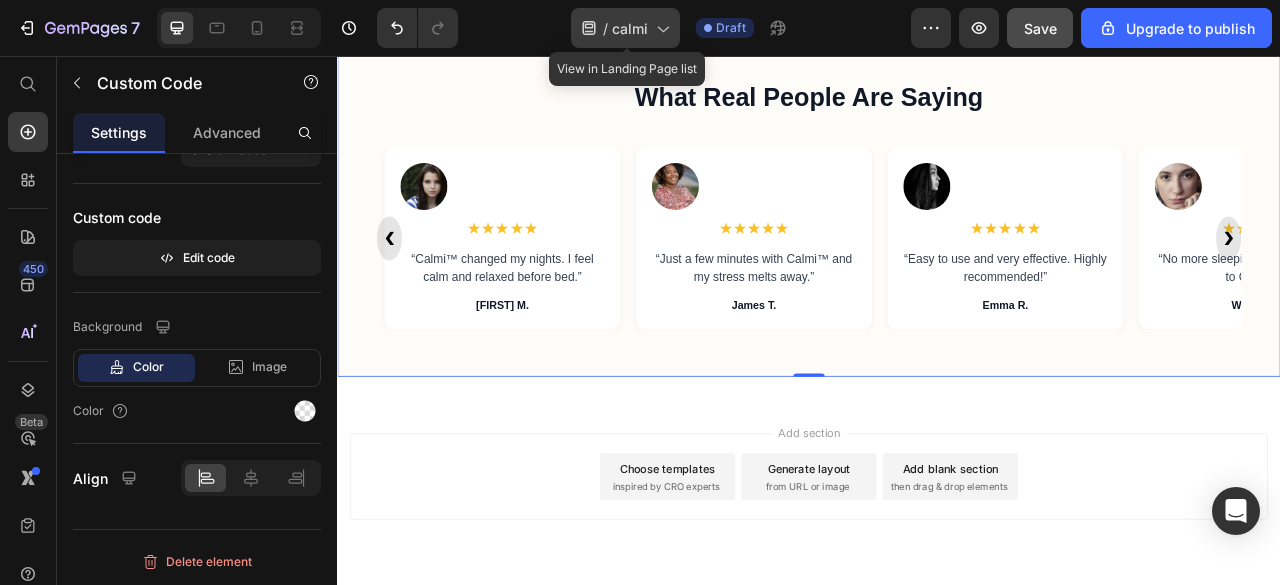 click on "/  calmi" 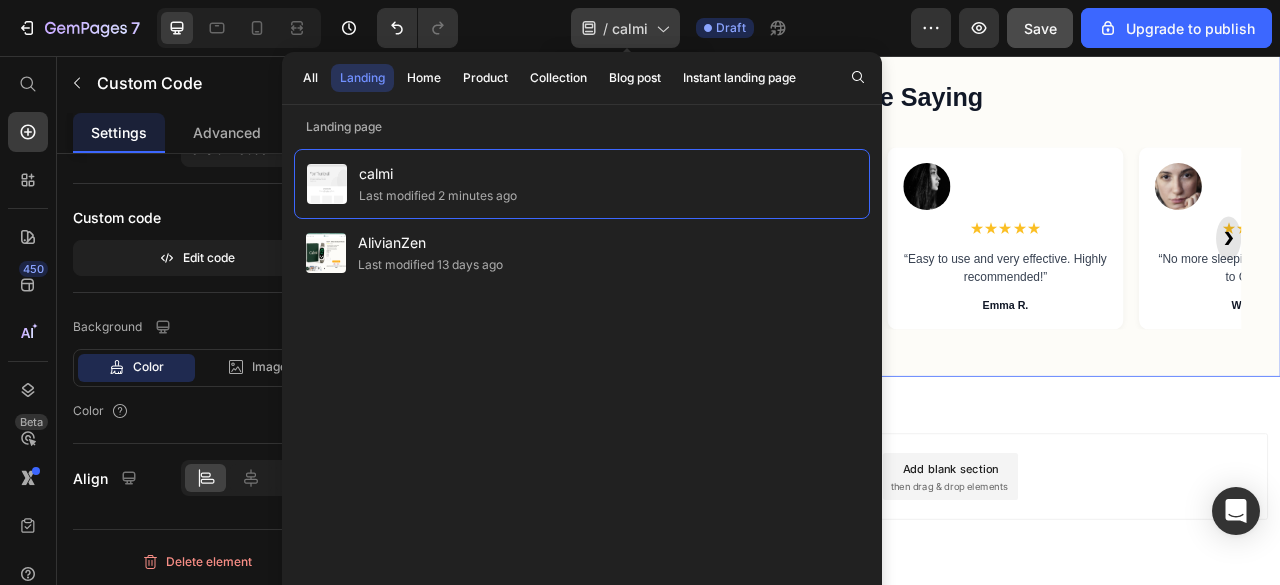 click on "/  calmi" 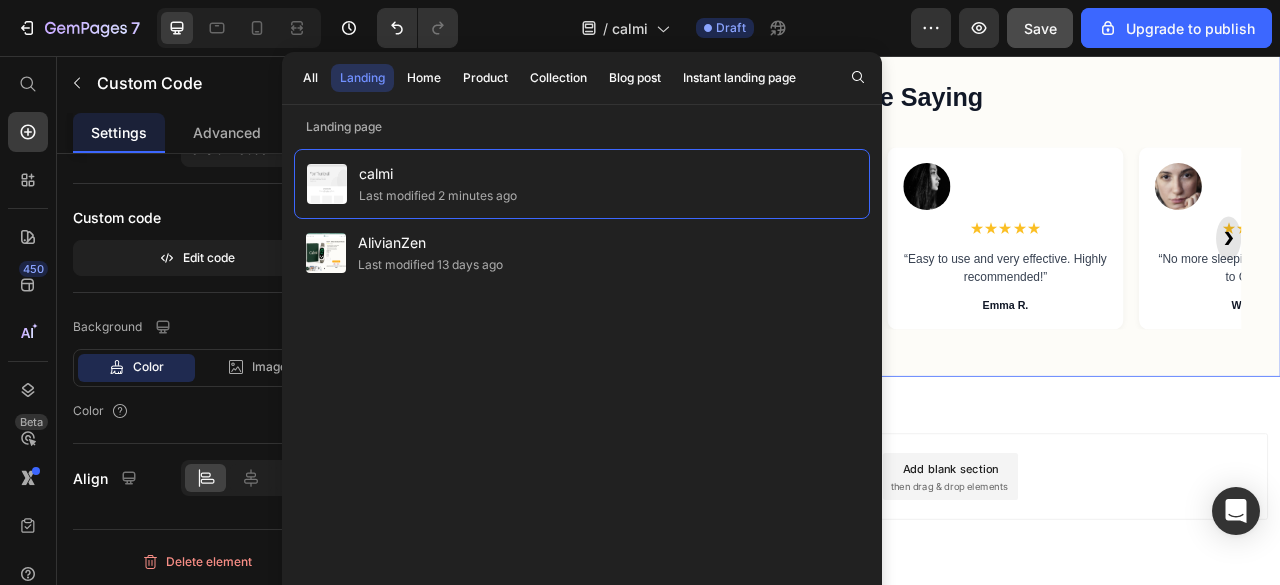 click on "What Real People Are Saying
★★★★★
“Calmi™ changed my nights. I feel calm and relaxed before bed.”
[FIRST] [LAST]
★★★★★
“Just a few minutes with Calmi™ and my stress melts away.”
[FIRST] [LAST]
★★★★★
“Easy to use and very effective. Highly recommended!”
[FIRST] [LAST]
★★★★★
“No more sleeping pills for me thanks to Calmi™.”
[FIRST] [LAST]
★★★★★
“It’s become my nightly ritual. A lifesaver!”
[FIRST] [LAST]
★★★★★
“My anxiety has reduced significantly at bedtime.”
[FIRST] [LAST]." at bounding box center (937, 244) 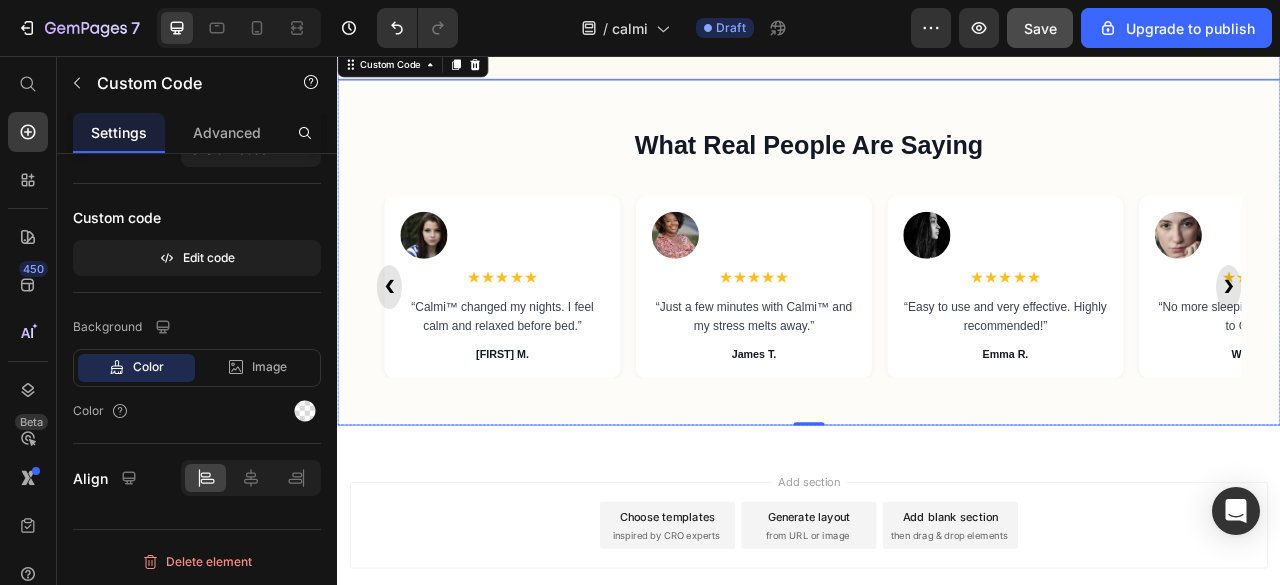 scroll, scrollTop: 3253, scrollLeft: 0, axis: vertical 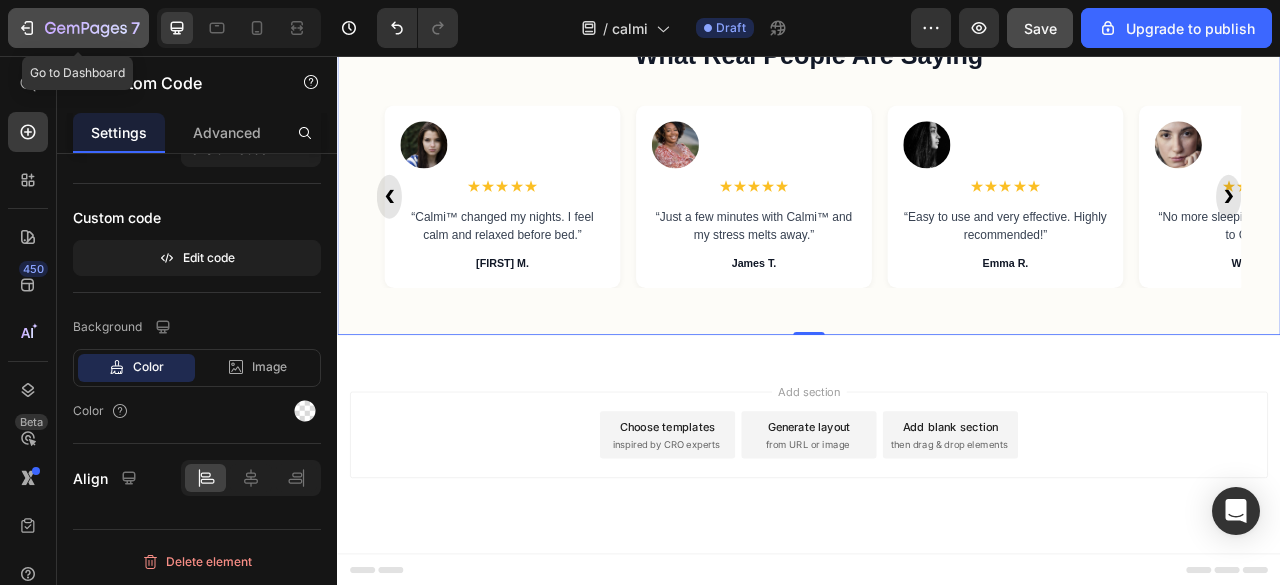 click 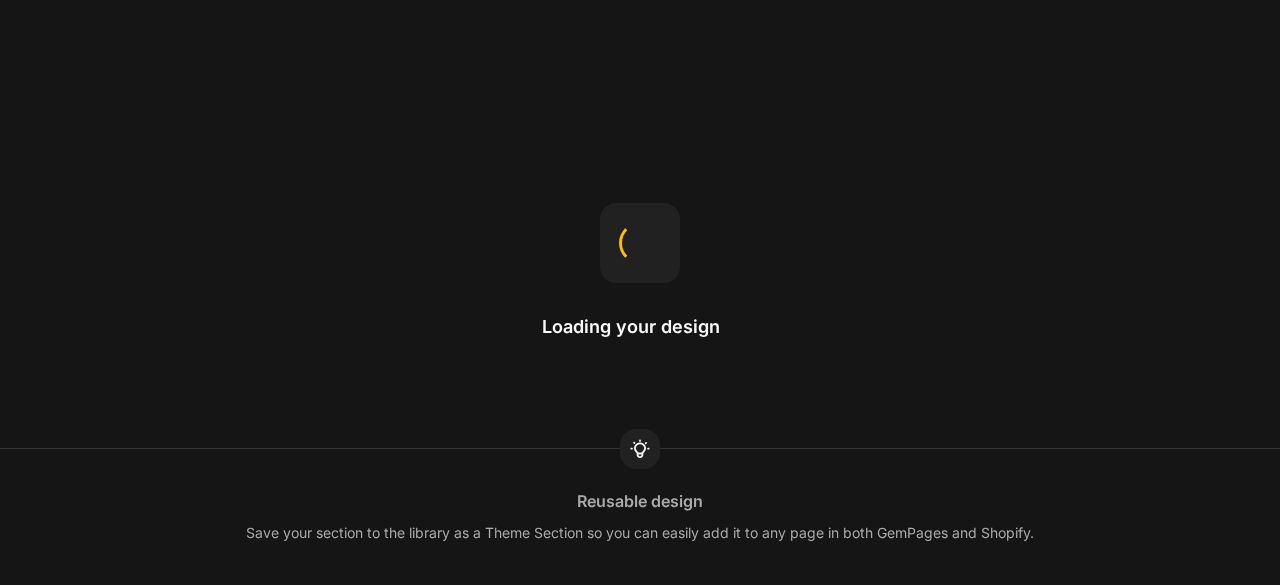 scroll, scrollTop: 0, scrollLeft: 0, axis: both 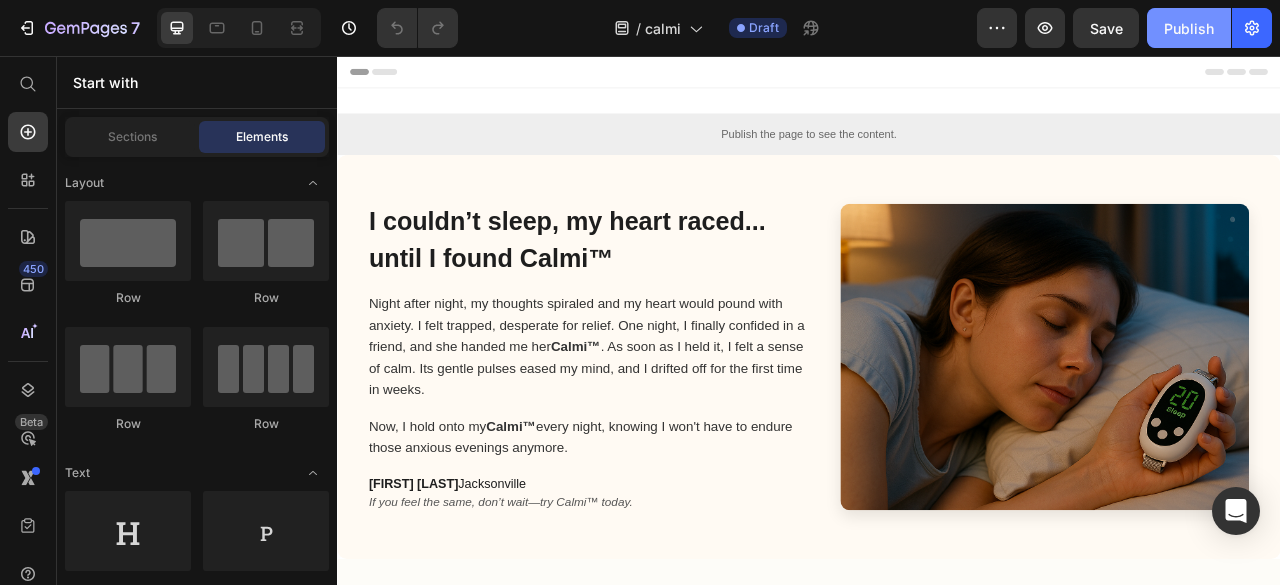 click on "Publish" at bounding box center (1189, 28) 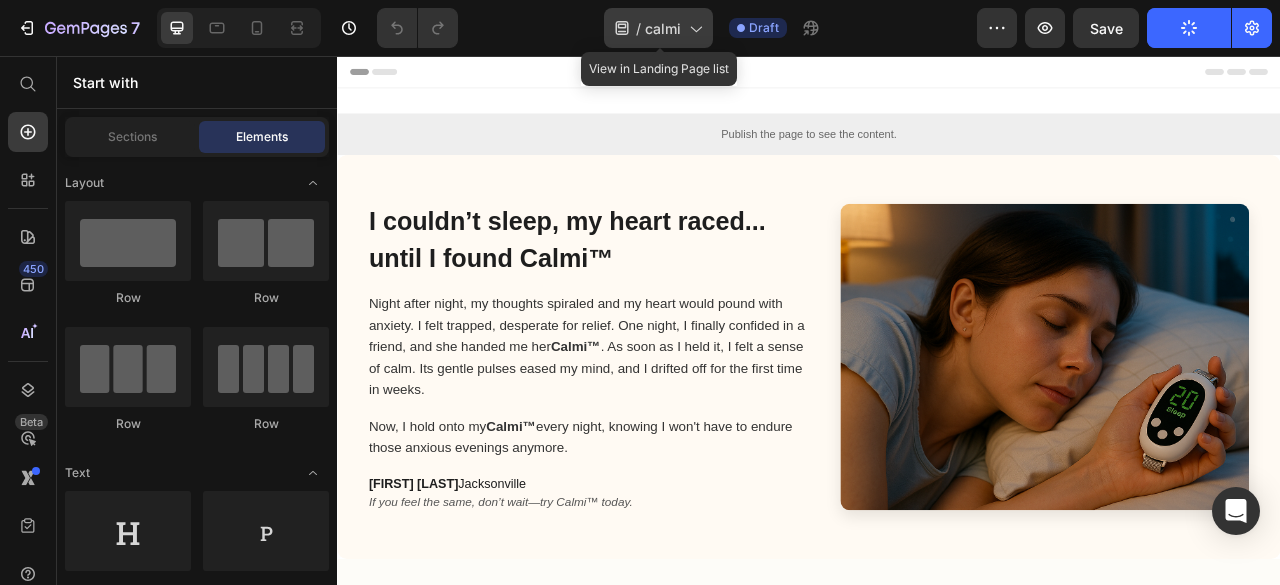 click on "/  calmi" 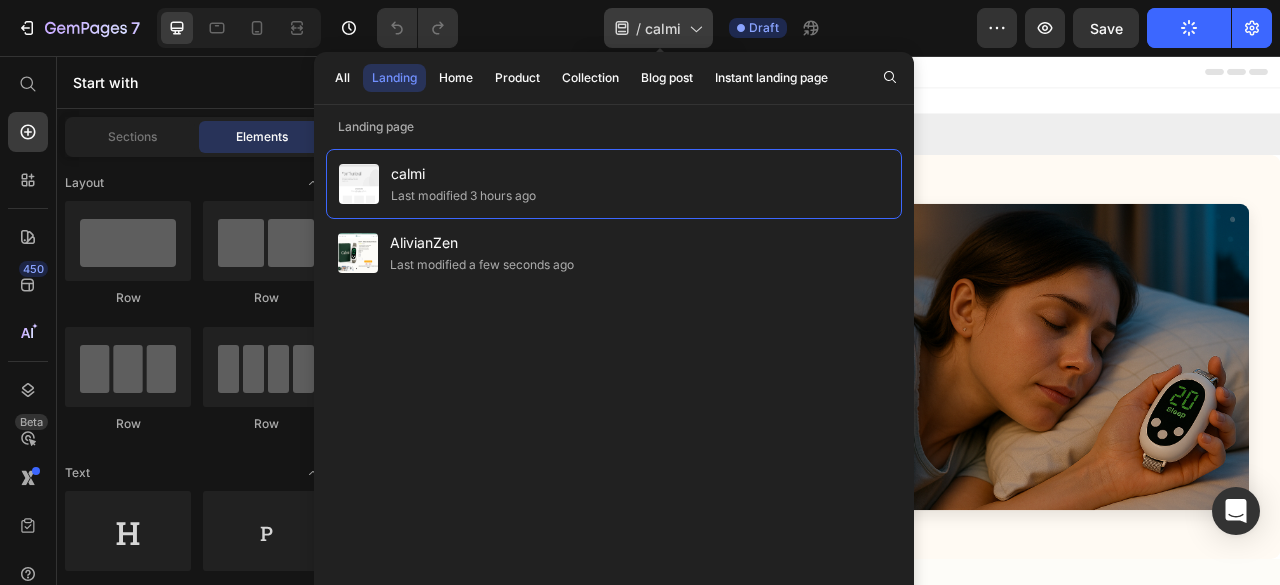 click on "/  calmi" 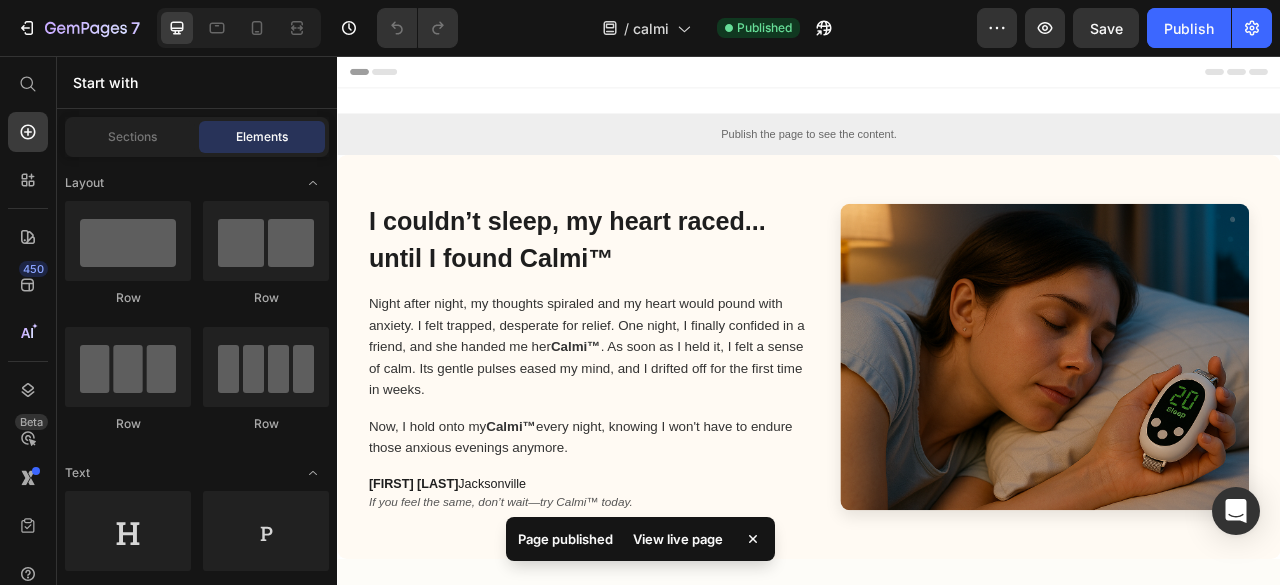 click on "/  calmi Published" 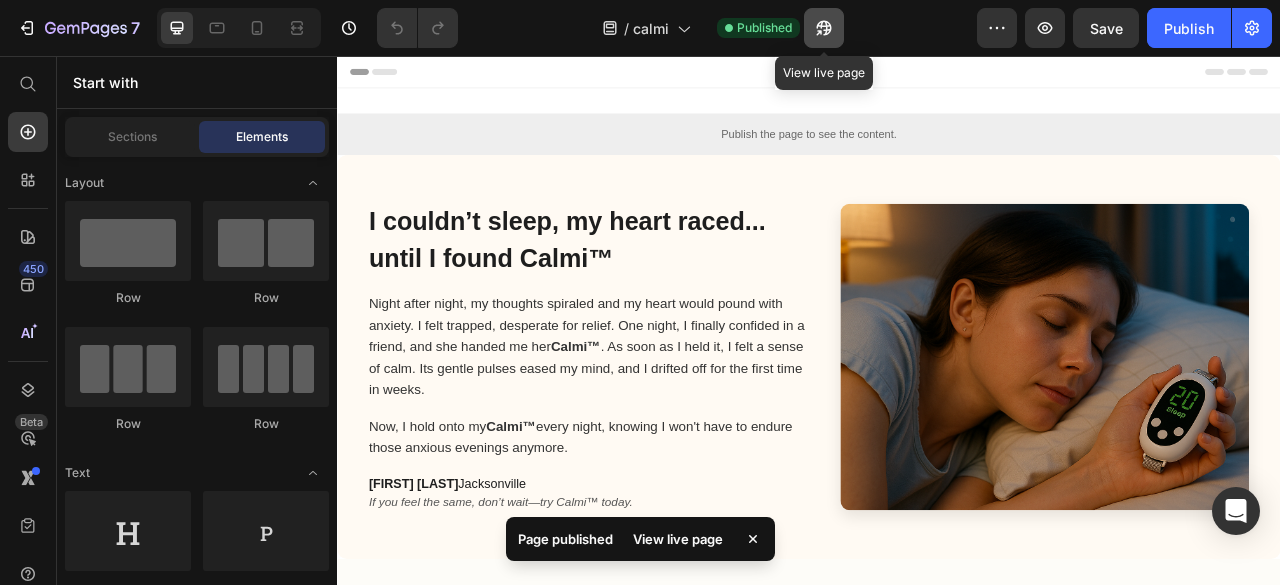 click 